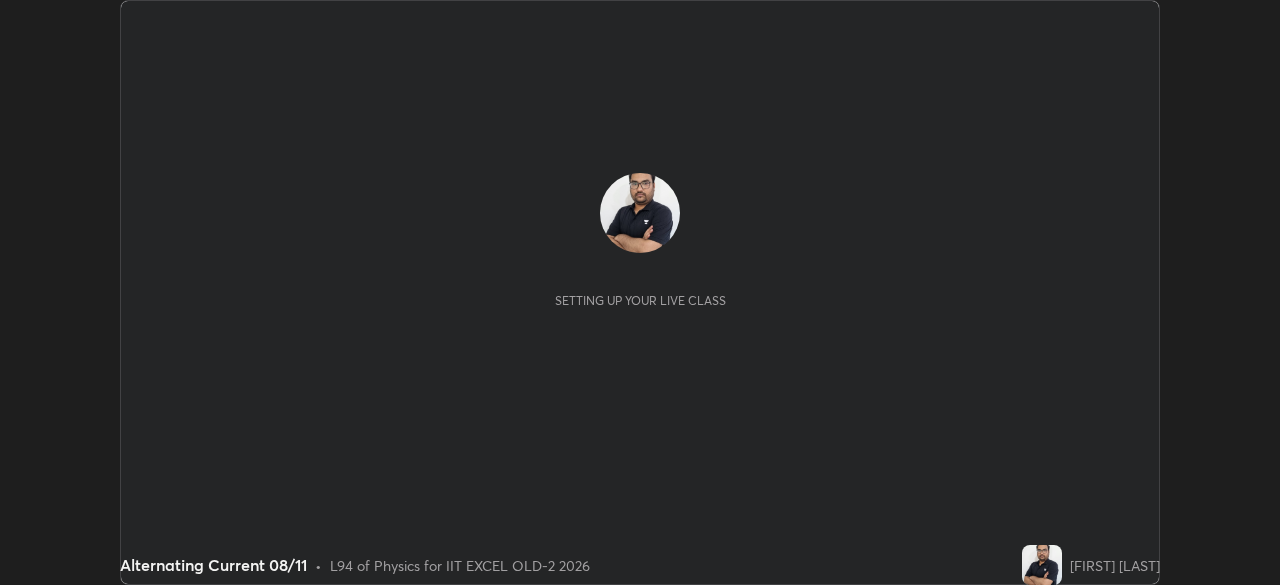scroll, scrollTop: 0, scrollLeft: 0, axis: both 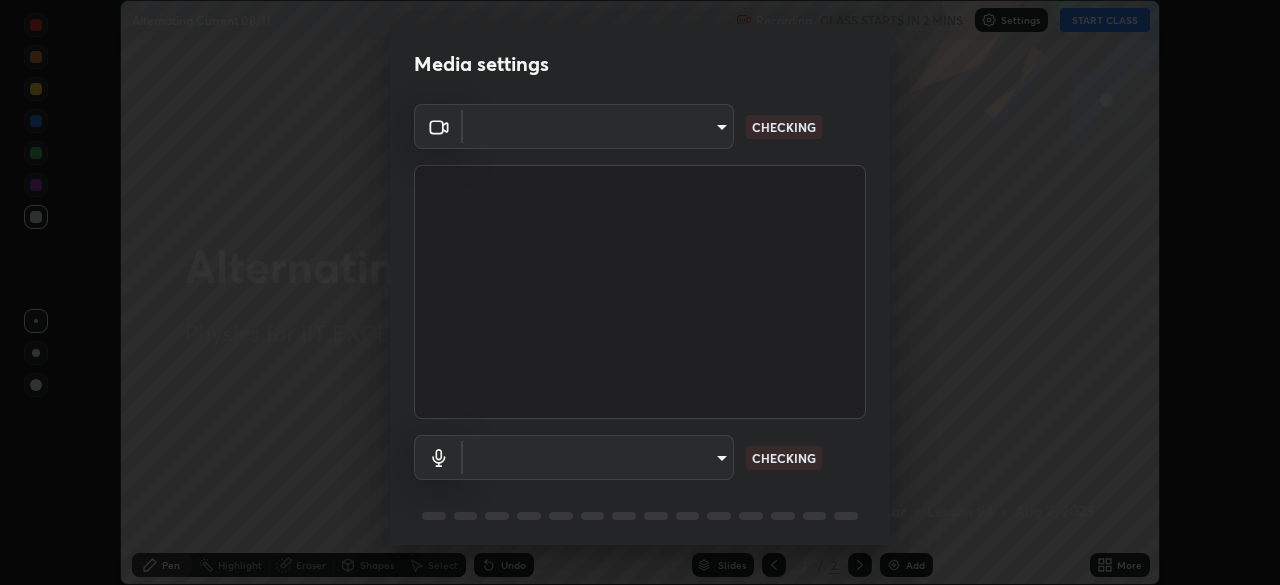 click on "Erase all Alternating Current [DATE] Recording CLASS STARTS IN 2 MINS Settings START CLASS Setting up your live class Alternating Current [DATE] • L94 of Physics for IIT EXCEL OLD-2 2026 [FIRST] [LAST] Pen Highlight Eraser Shapes Select Undo Slides 2 / 2 Add More No doubts shared Encourage your learners to ask a doubt for better clarity Report an issue Reason for reporting Buffering Chat not working Audio - Video sync issue Educator video quality low ​ Attach an image Report Media settings ​ CHECKING ​ CHECKING 1 / 5 Next" at bounding box center (640, 292) 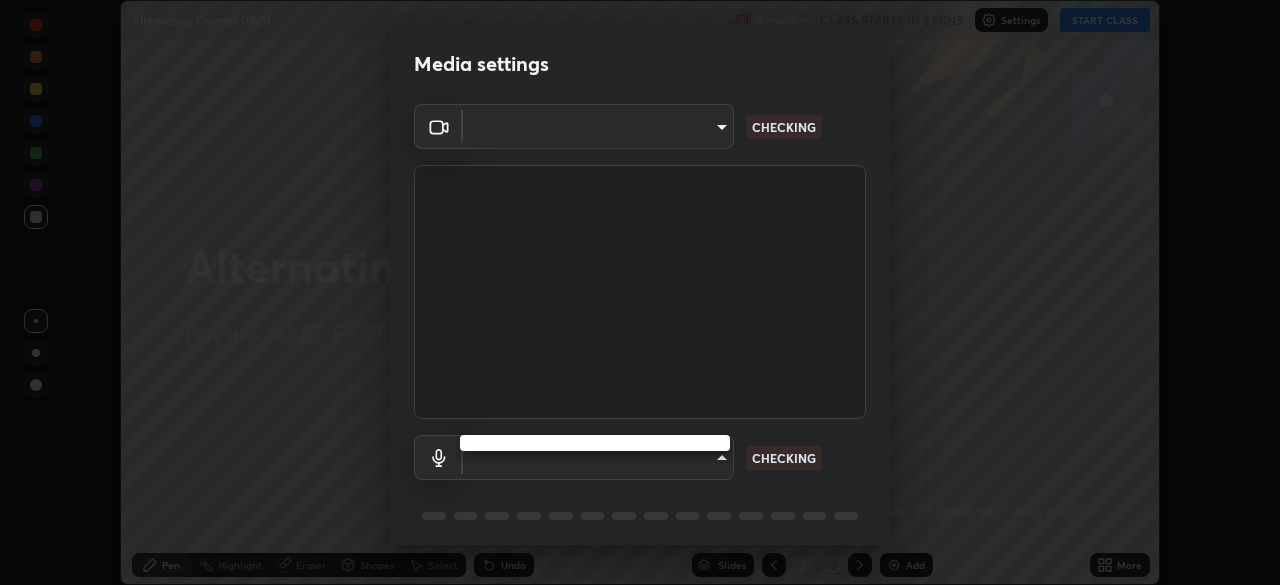 type on "a2c9e0304fea7a197325265949ed38064ec23766b16e4a4df4757bcf8ee53c87" 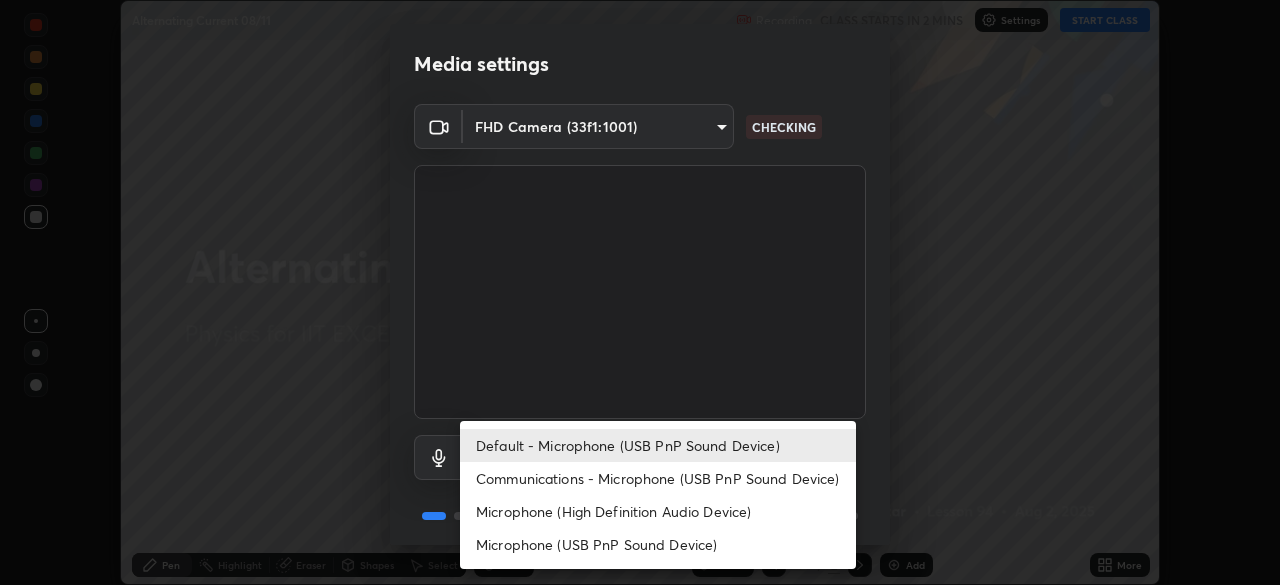 click on "Communications - Microphone (USB PnP Sound Device)" at bounding box center [658, 478] 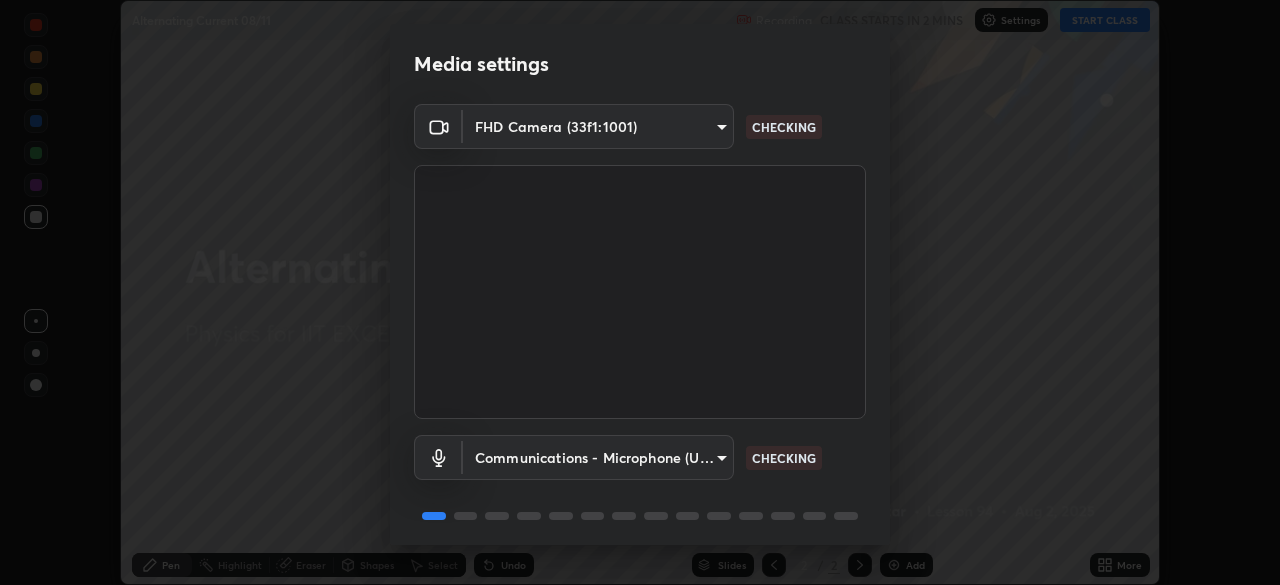 click on "Erase all Alternating Current [DATE] Recording CLASS STARTS IN 2 MINS Settings START CLASS Setting up your live class Alternating Current [DATE] • L94 of Physics for IIT EXCEL OLD-2 2026 [FIRST] [LAST] Pen Highlight Eraser Shapes Select Undo Slides 2 / 2 Add More No doubts shared Encourage your learners to ask a doubt for better clarity Report an issue Reason for reporting Buffering Chat not working Audio - Video sync issue Educator video quality low ​ Attach an image Report Media settings FHD Camera (33f1:1001) a2c9e0304fea7a197325265949ed38064ec23766b16e4a4df4757bcf8ee53c87 CHECKING Communications - Microphone (USB PnP Sound Device) communications CHECKING 1 / 5 Next" at bounding box center (640, 292) 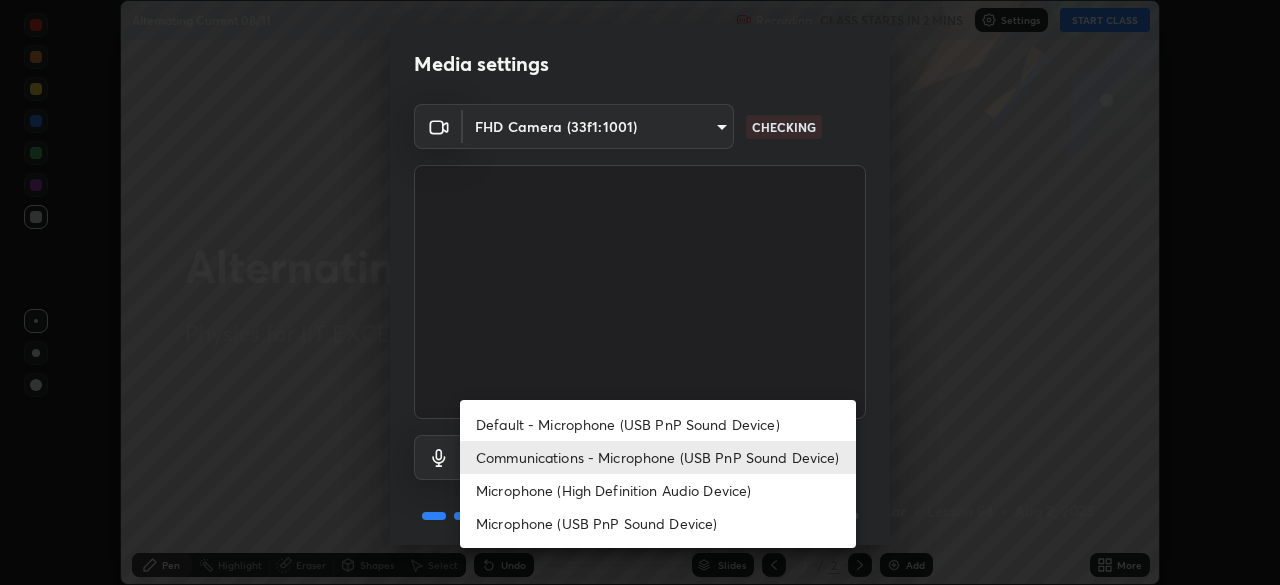 click on "Default - Microphone (USB PnP Sound Device)" at bounding box center (658, 424) 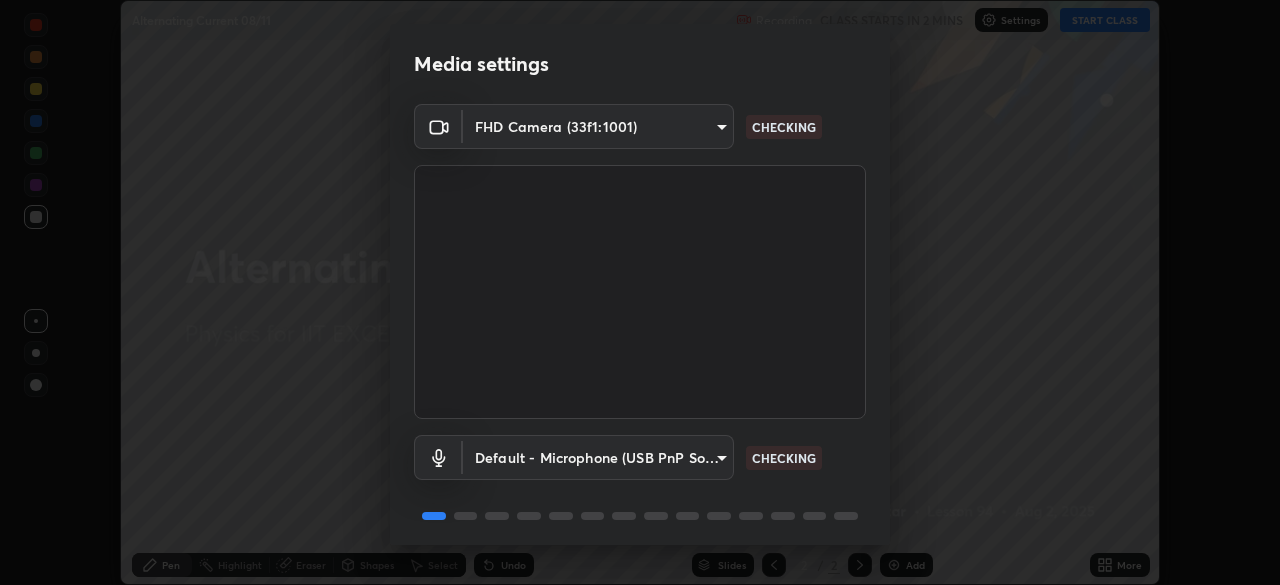 scroll, scrollTop: 71, scrollLeft: 0, axis: vertical 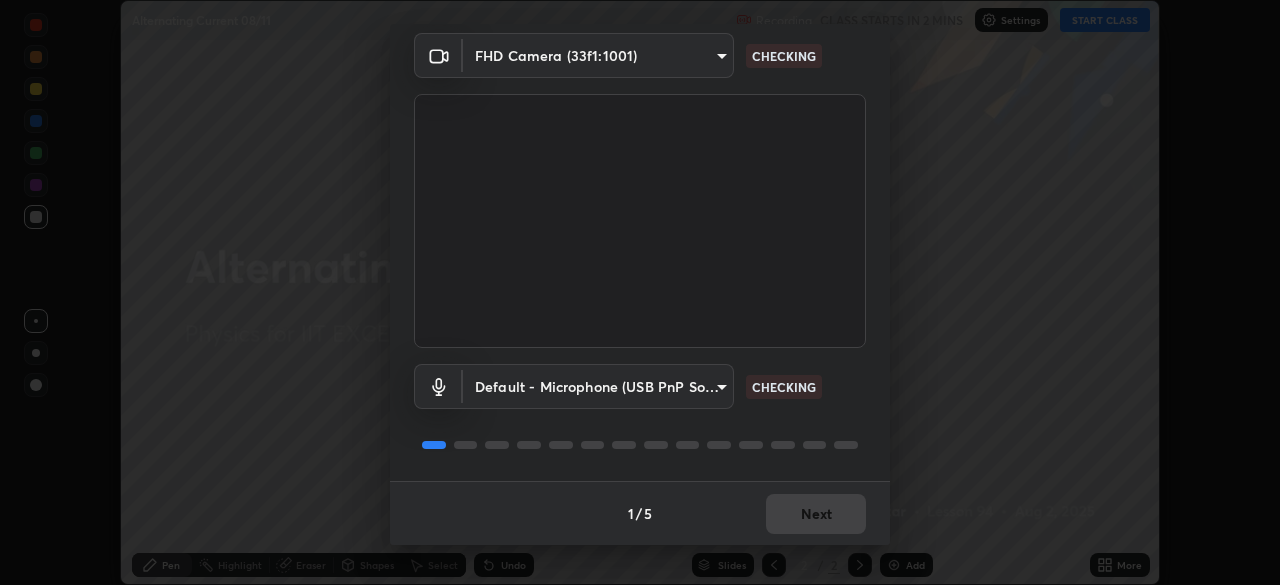 click on "1 / 5 Next" at bounding box center (640, 513) 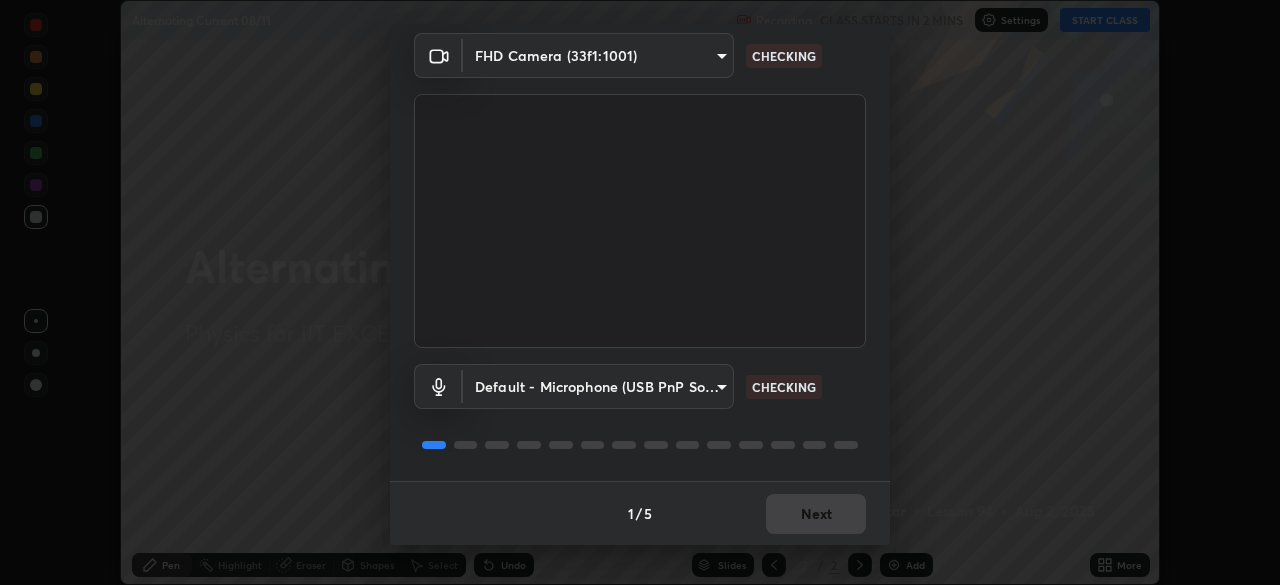 click on "1 / 5 Next" at bounding box center [640, 513] 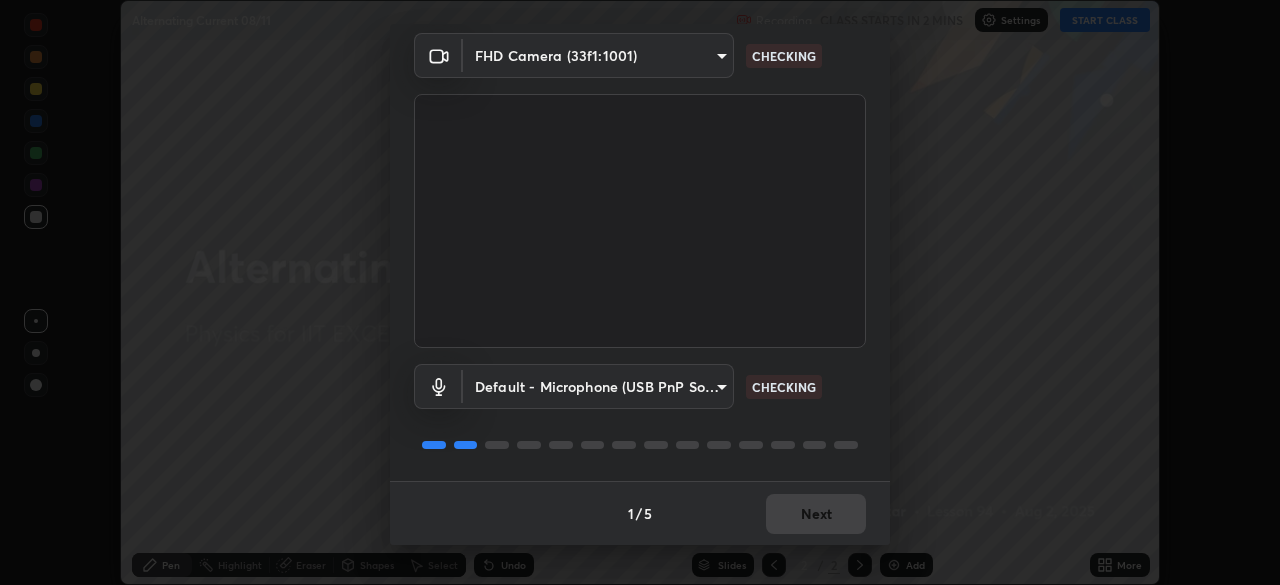 click on "1 / 5 Next" at bounding box center (640, 513) 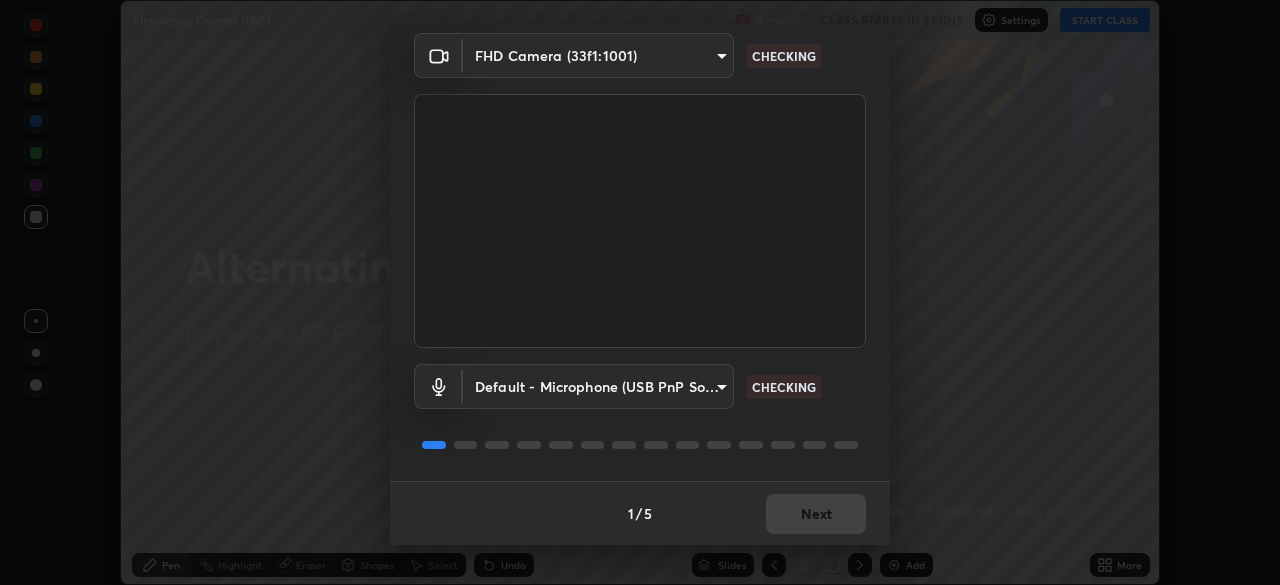 click on "1 / 5 Next" at bounding box center [640, 513] 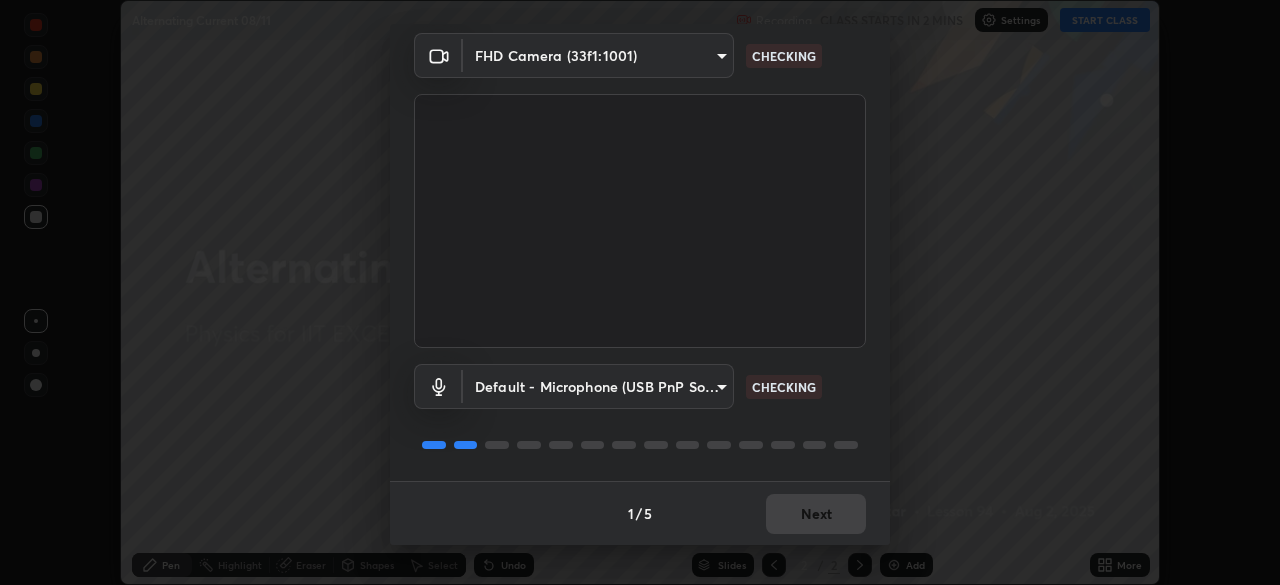 click on "1 / 5 Next" at bounding box center [640, 513] 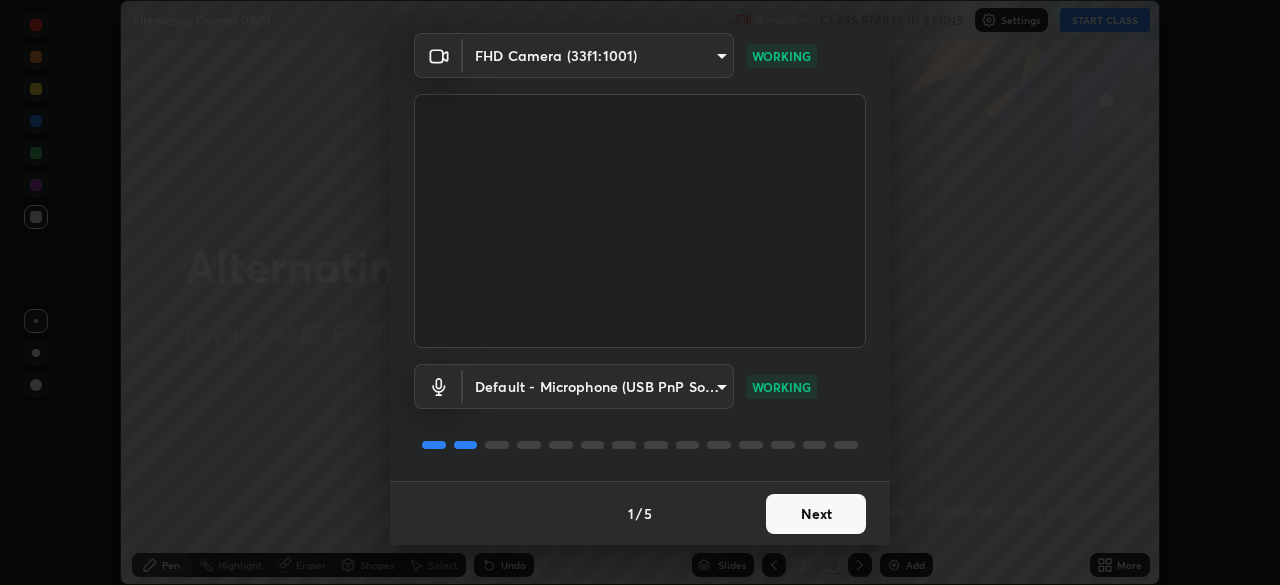 click on "Next" at bounding box center [816, 514] 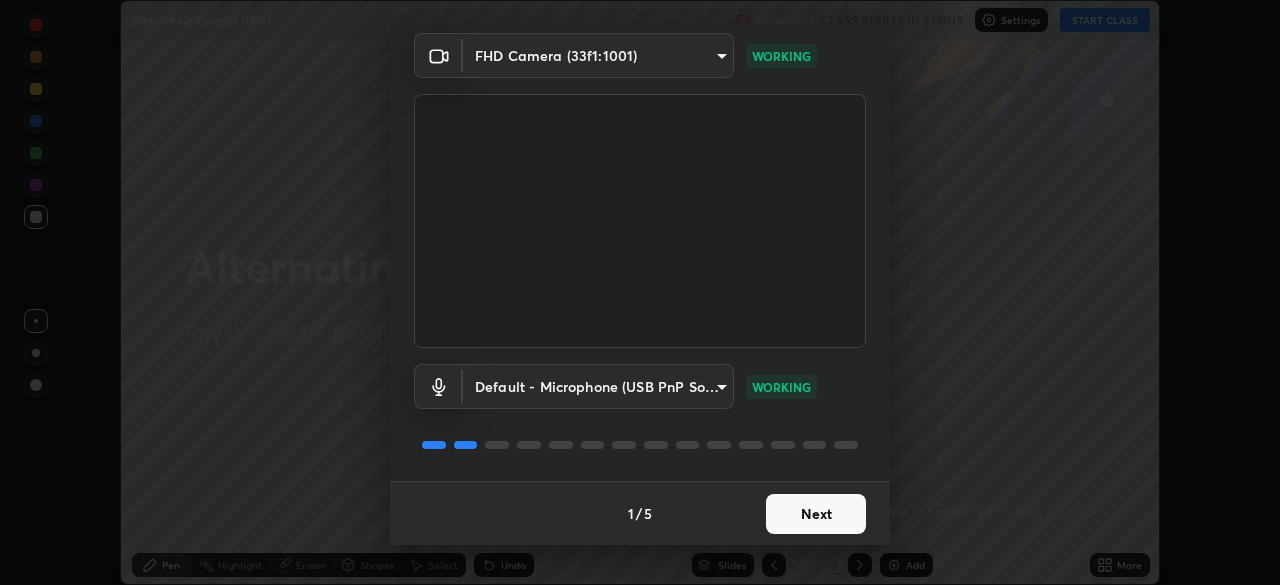 scroll, scrollTop: 0, scrollLeft: 0, axis: both 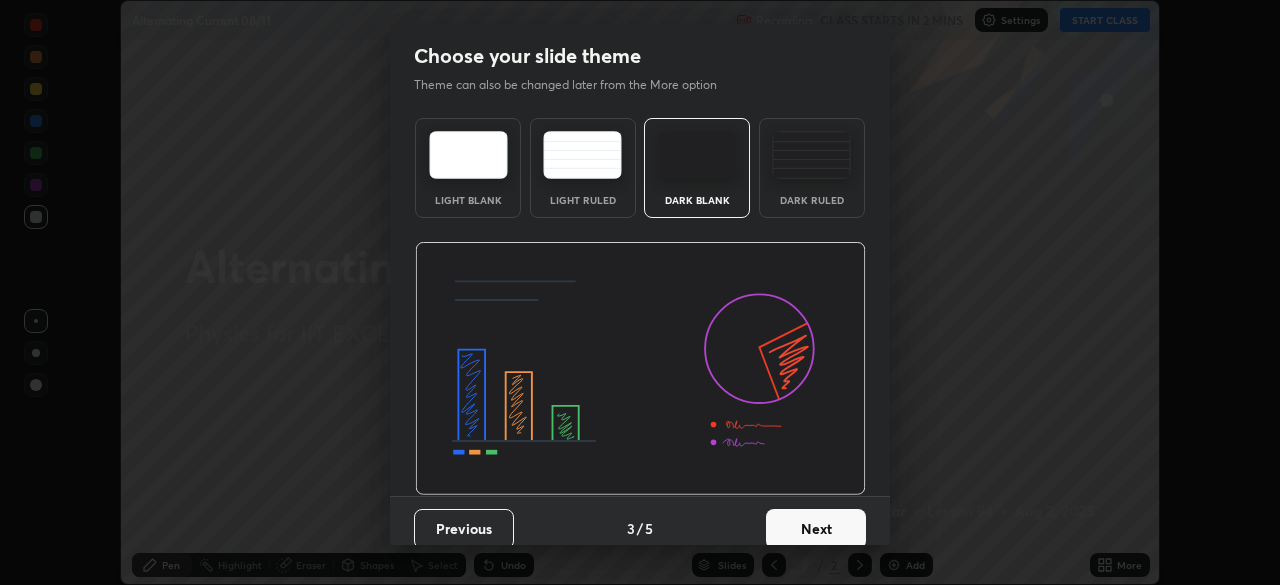 click on "Next" at bounding box center (816, 529) 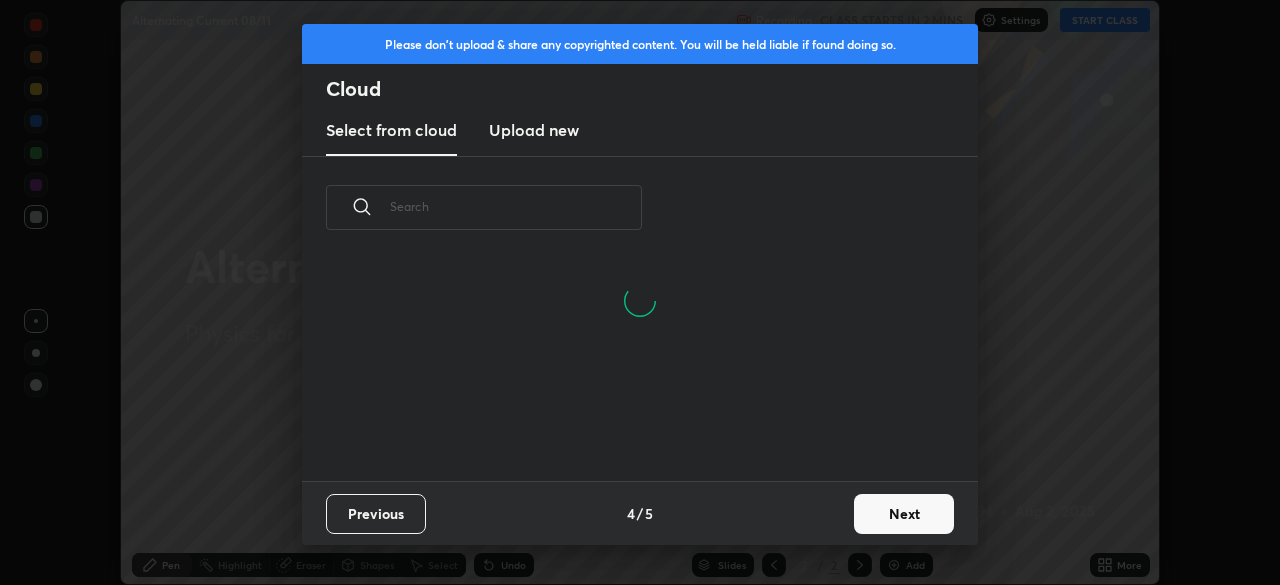 click on "Next" at bounding box center [904, 514] 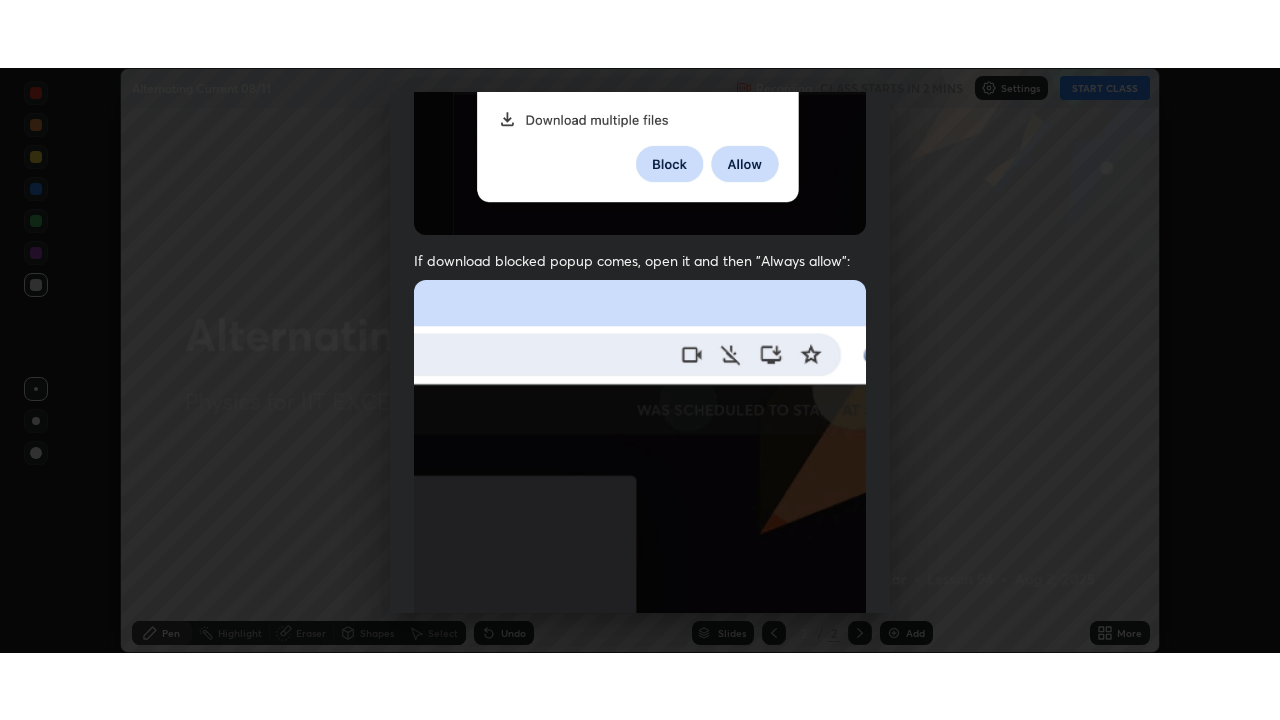 scroll, scrollTop: 479, scrollLeft: 0, axis: vertical 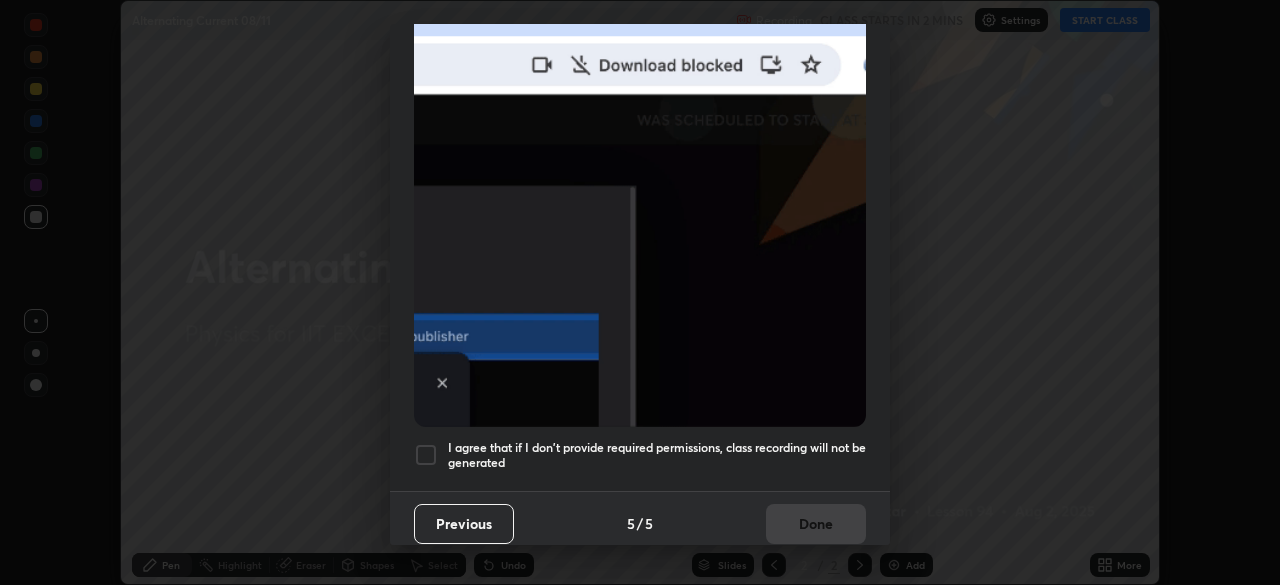 click at bounding box center [426, 455] 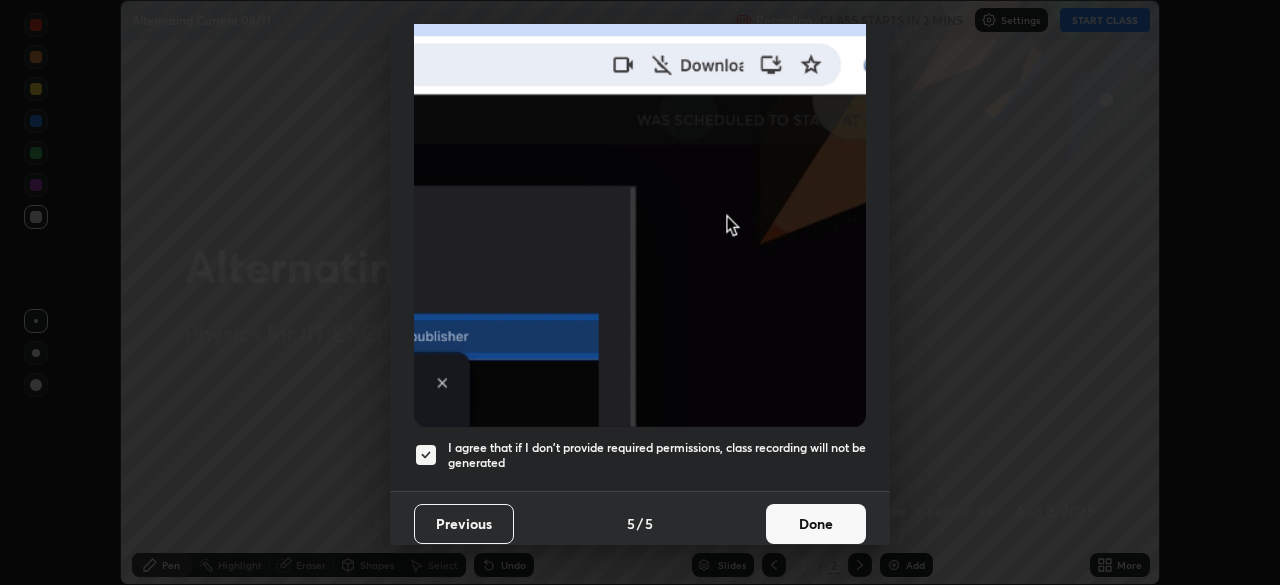 click on "Done" at bounding box center (816, 524) 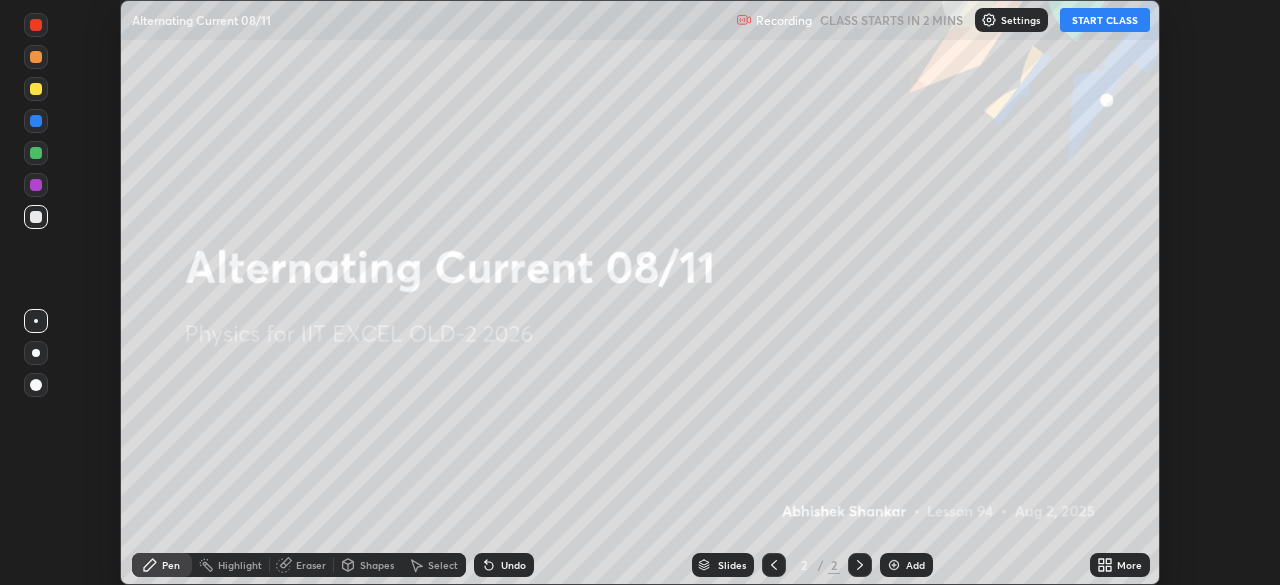 click 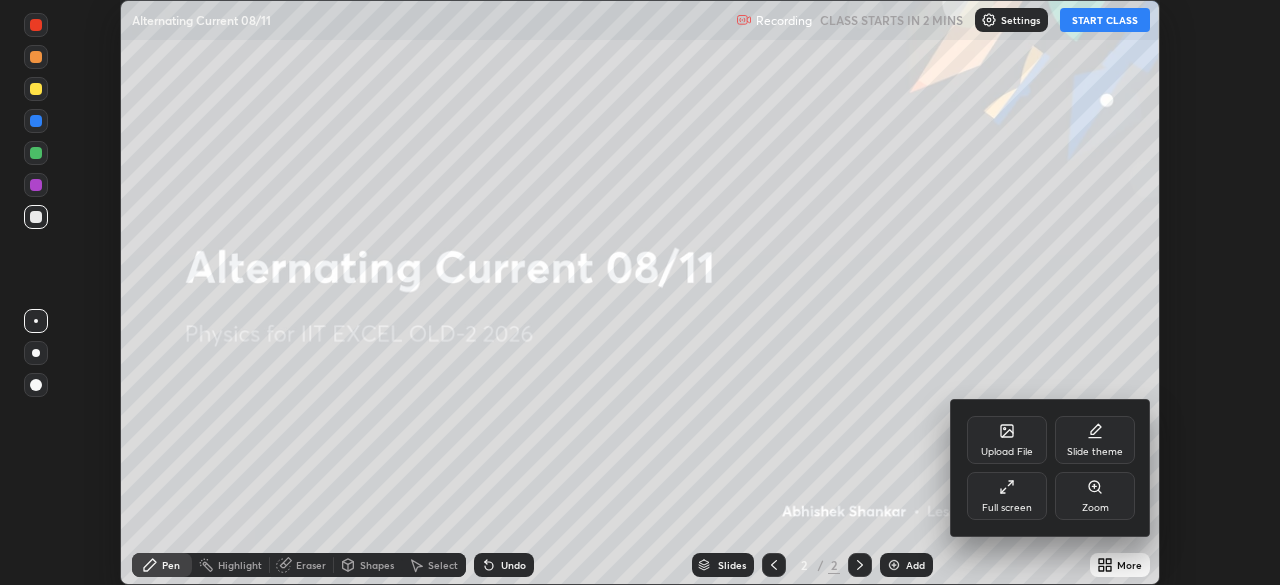 click on "Upload File Slide theme Full screen Zoom" at bounding box center [1051, 468] 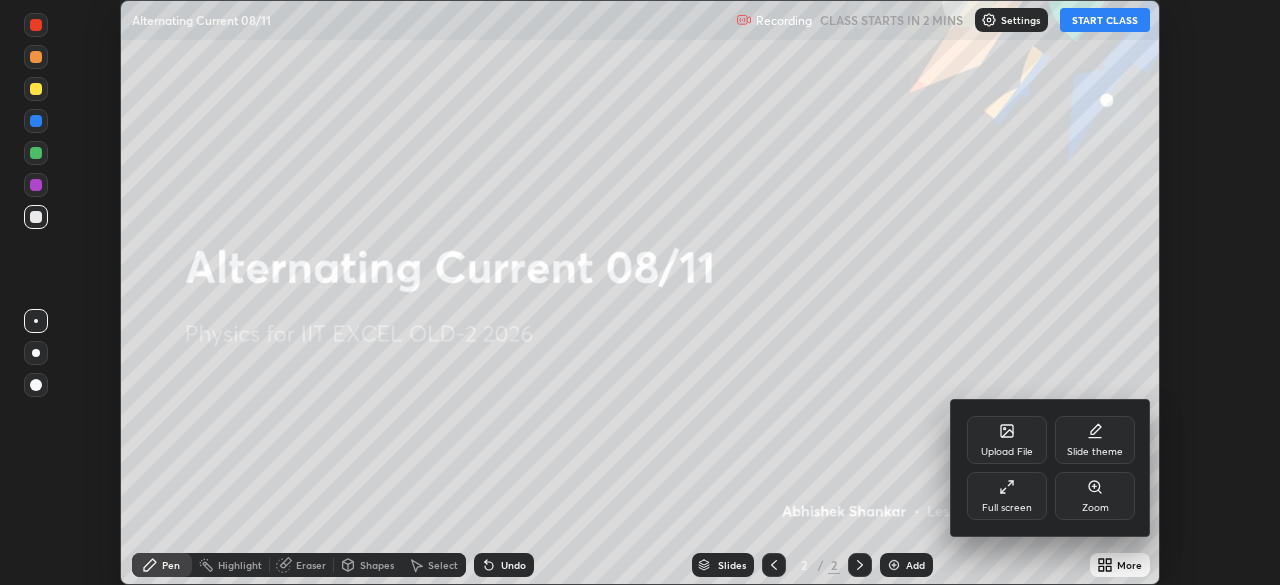 click on "Full screen" at bounding box center (1007, 508) 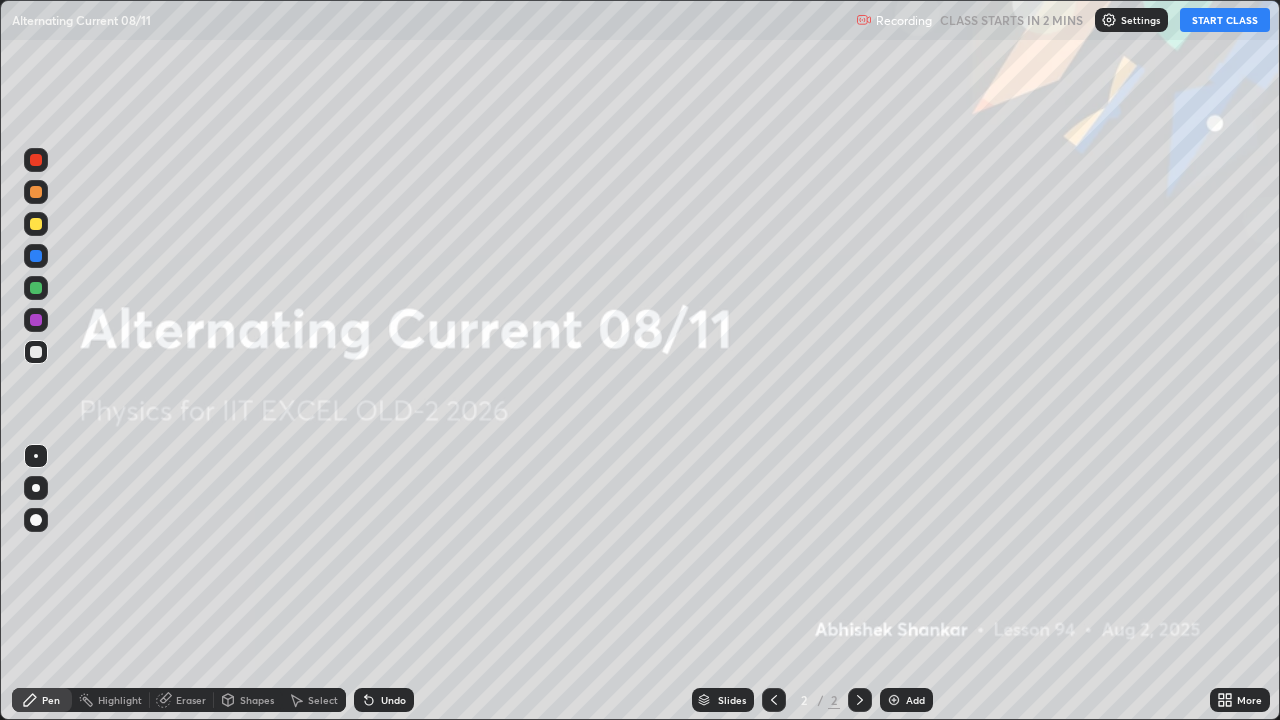 scroll, scrollTop: 99280, scrollLeft: 98720, axis: both 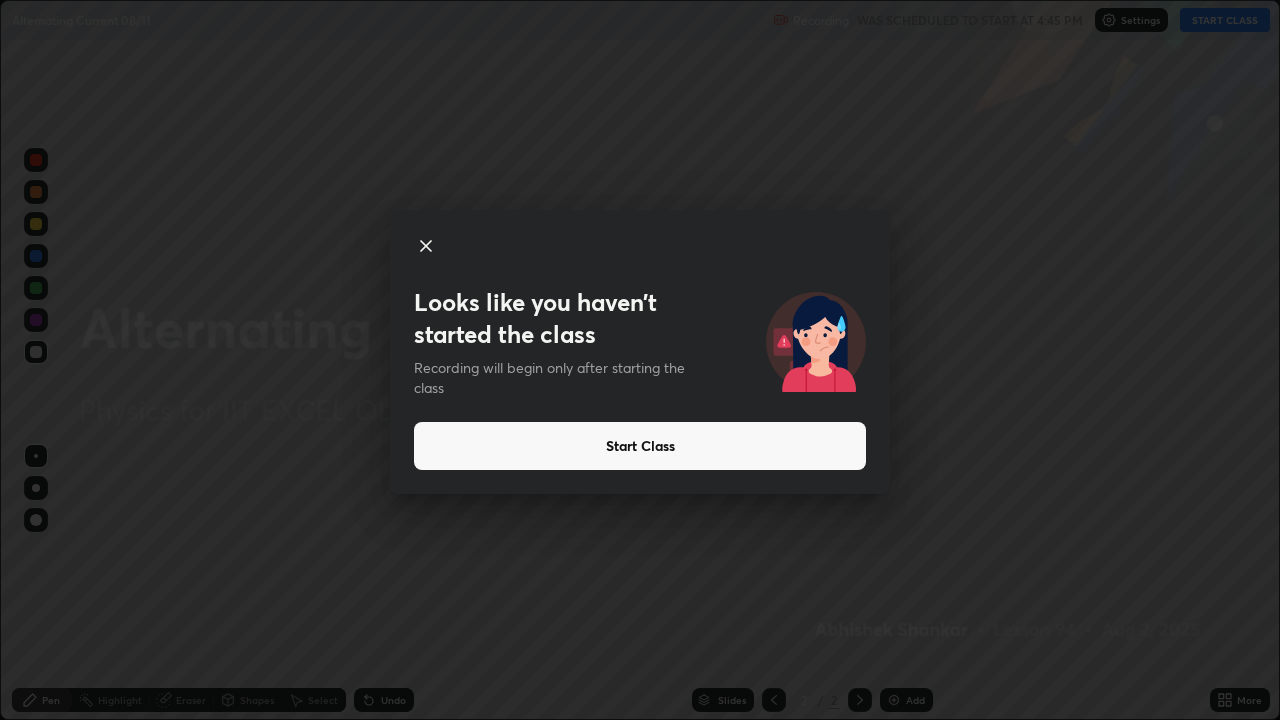 click on "Start Class" at bounding box center [640, 446] 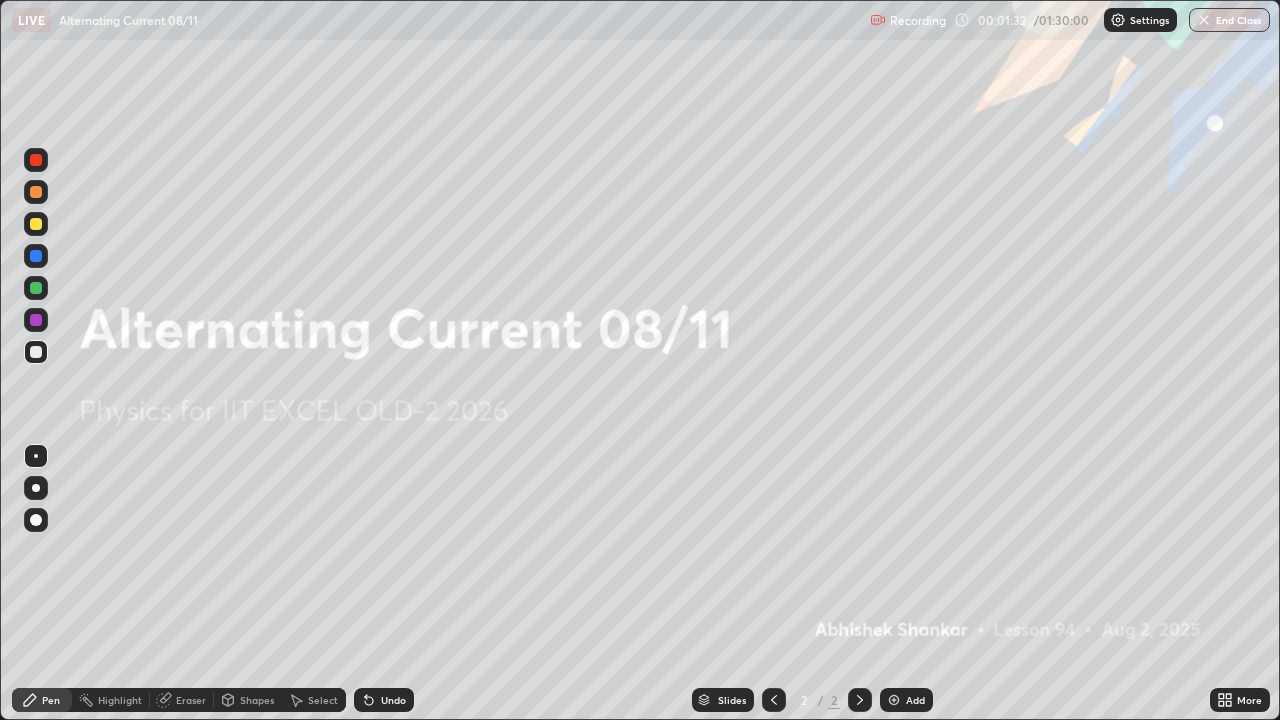 click on "Add" at bounding box center [915, 700] 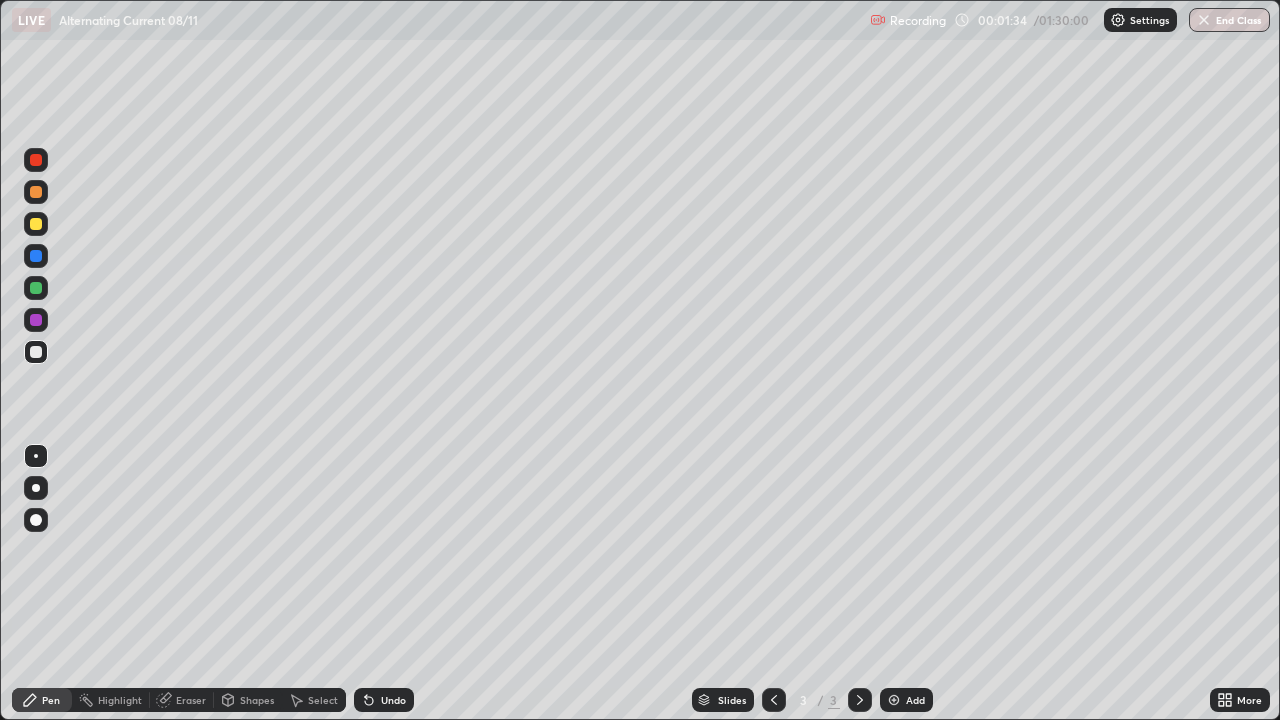 click on "Shapes" at bounding box center (257, 700) 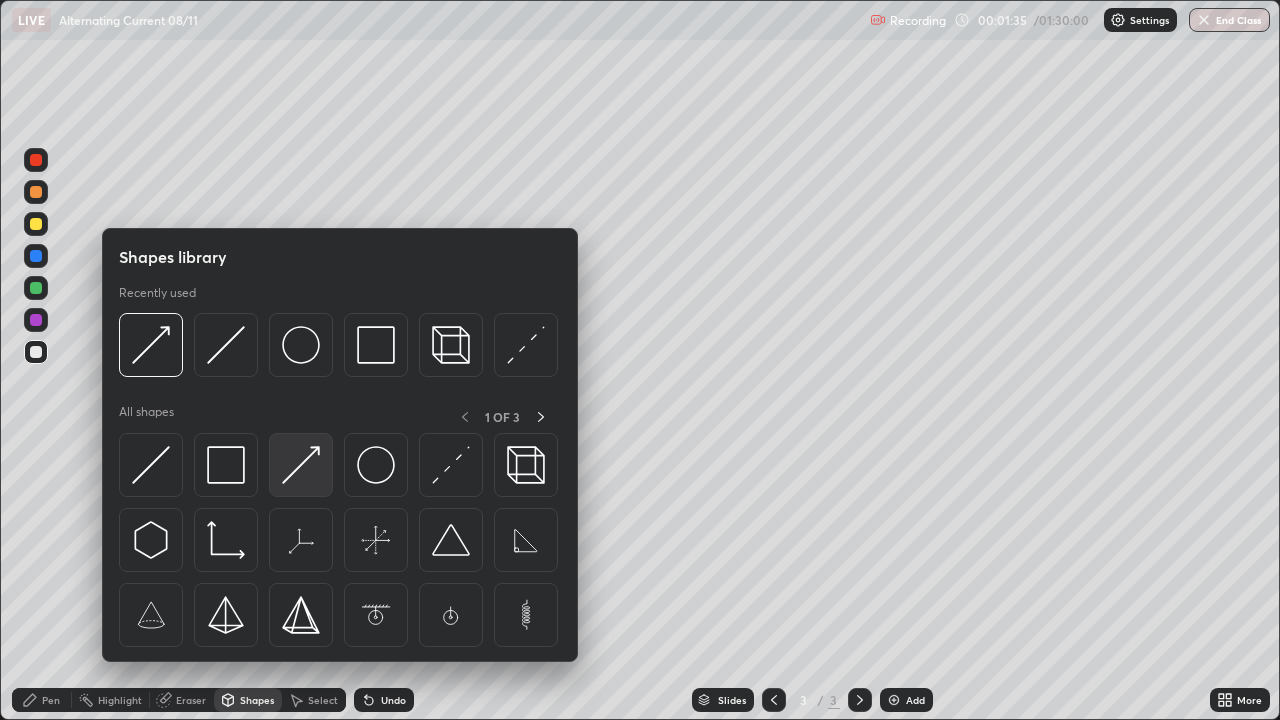 click at bounding box center (301, 465) 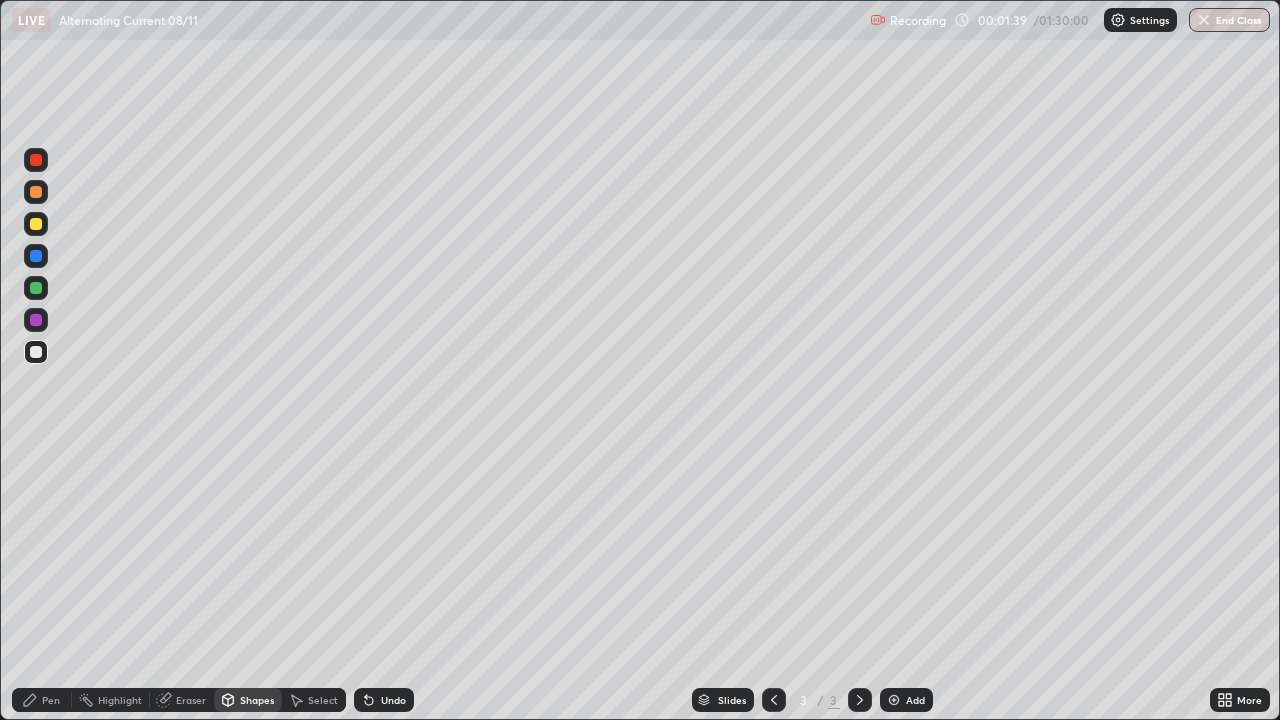 click on "Undo" at bounding box center [393, 700] 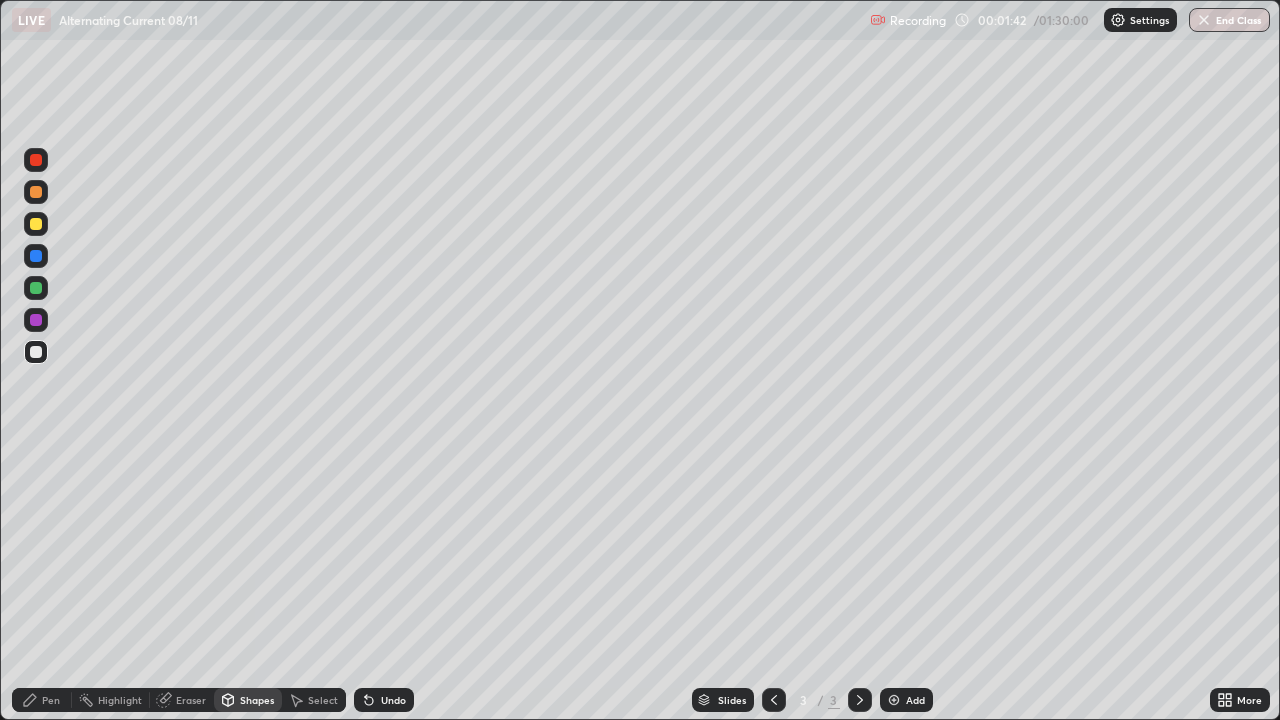 click on "Pen" at bounding box center (42, 700) 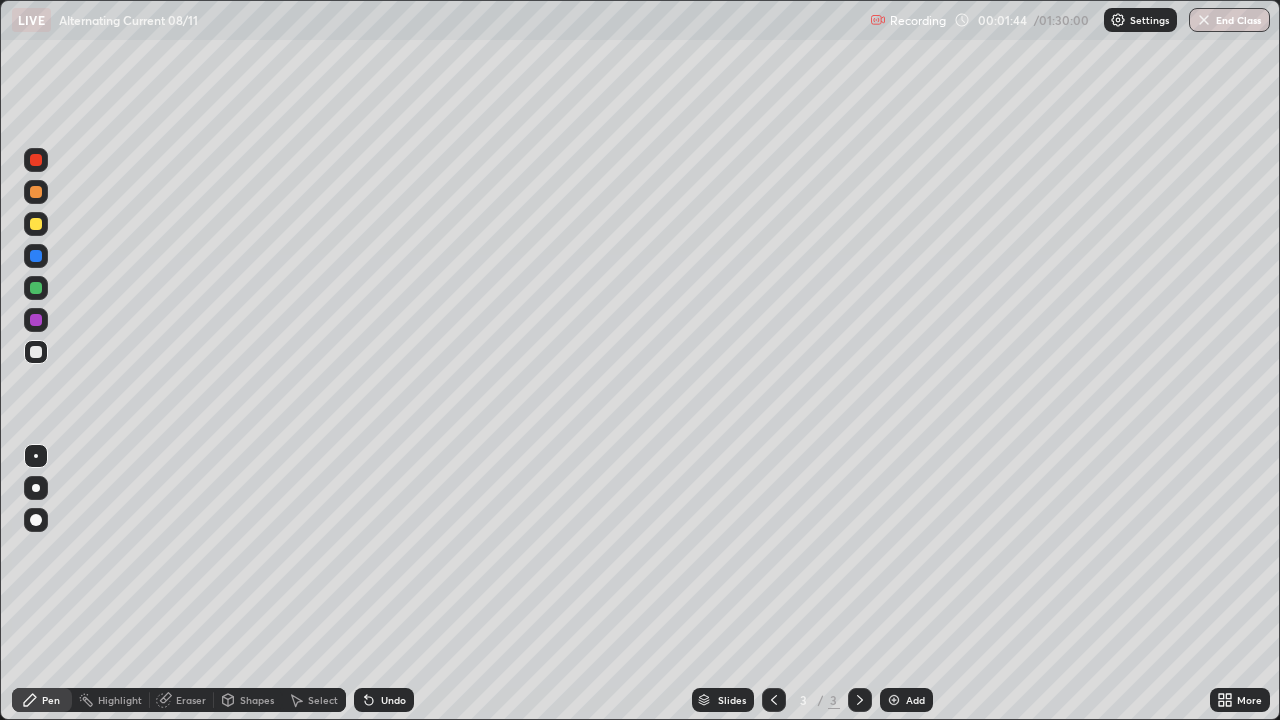 click at bounding box center [36, 224] 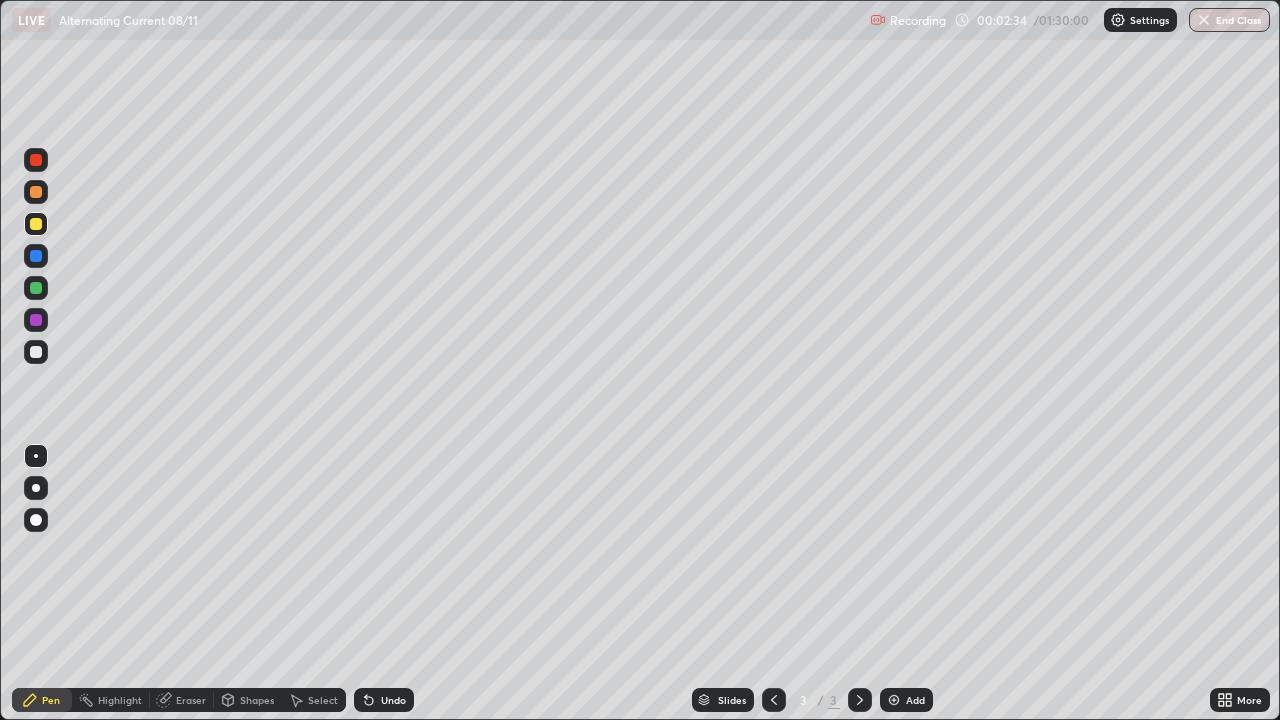 click at bounding box center [36, 352] 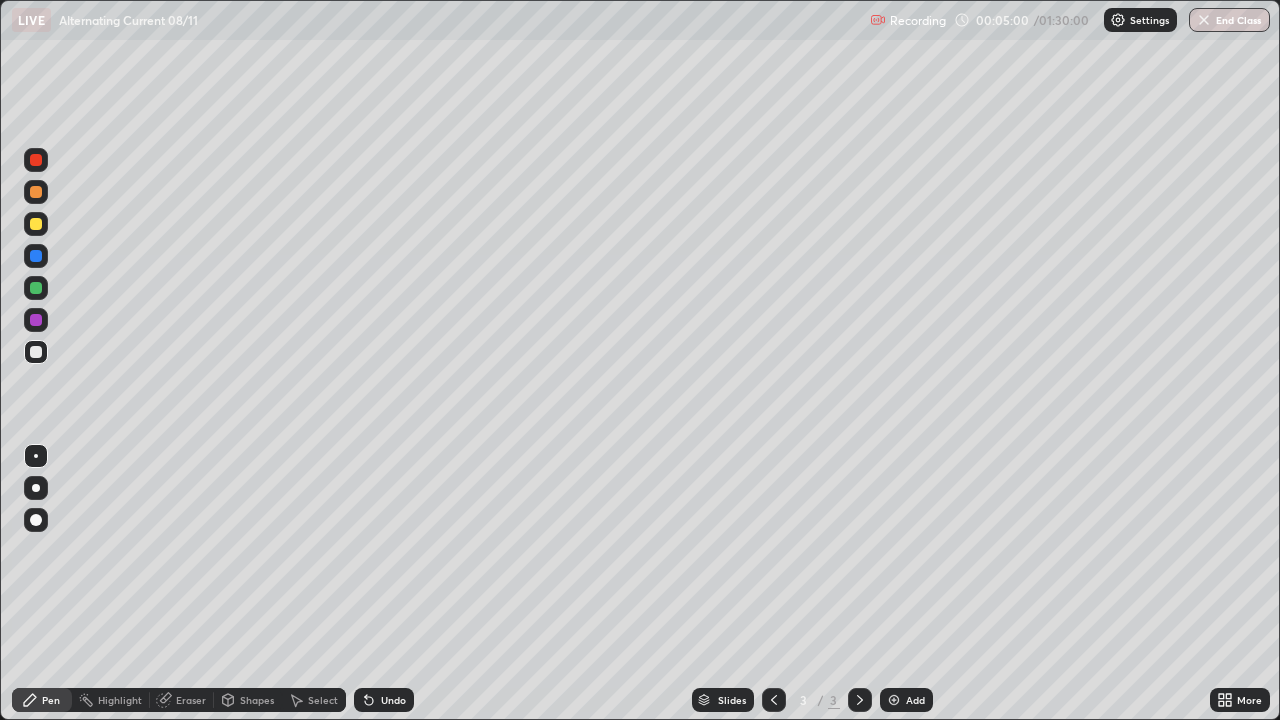 click at bounding box center (36, 224) 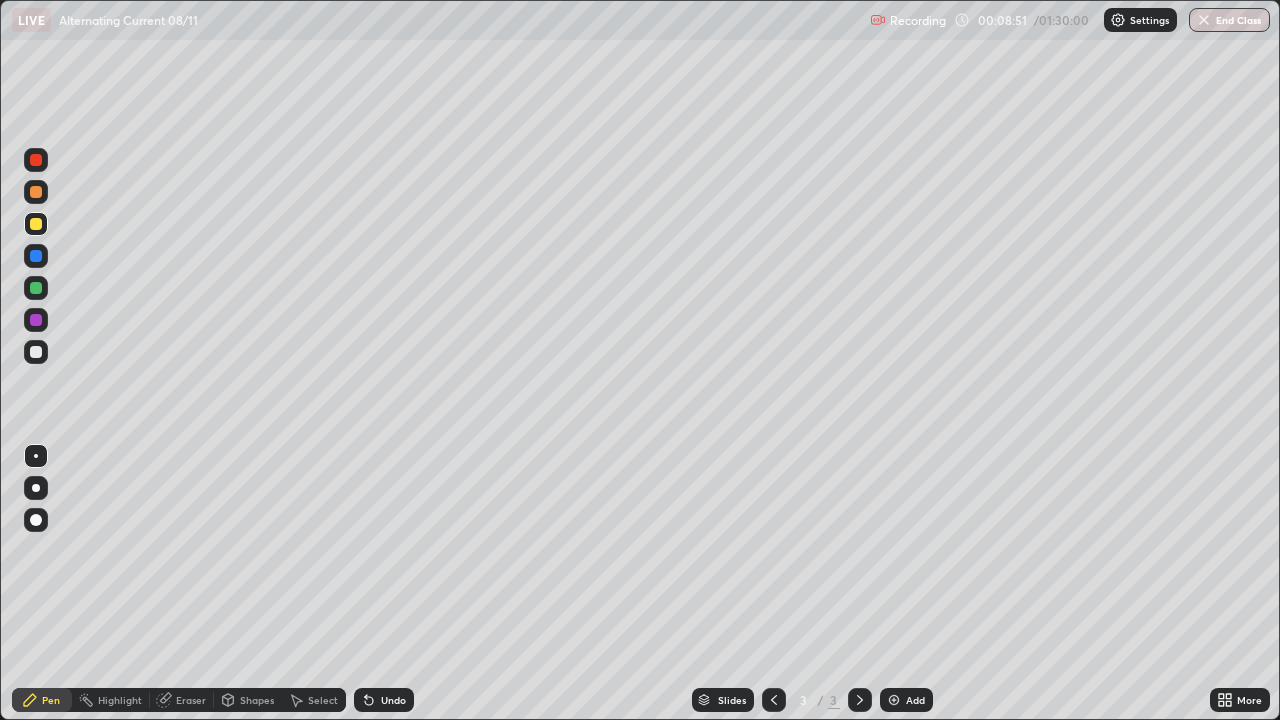 click at bounding box center [894, 700] 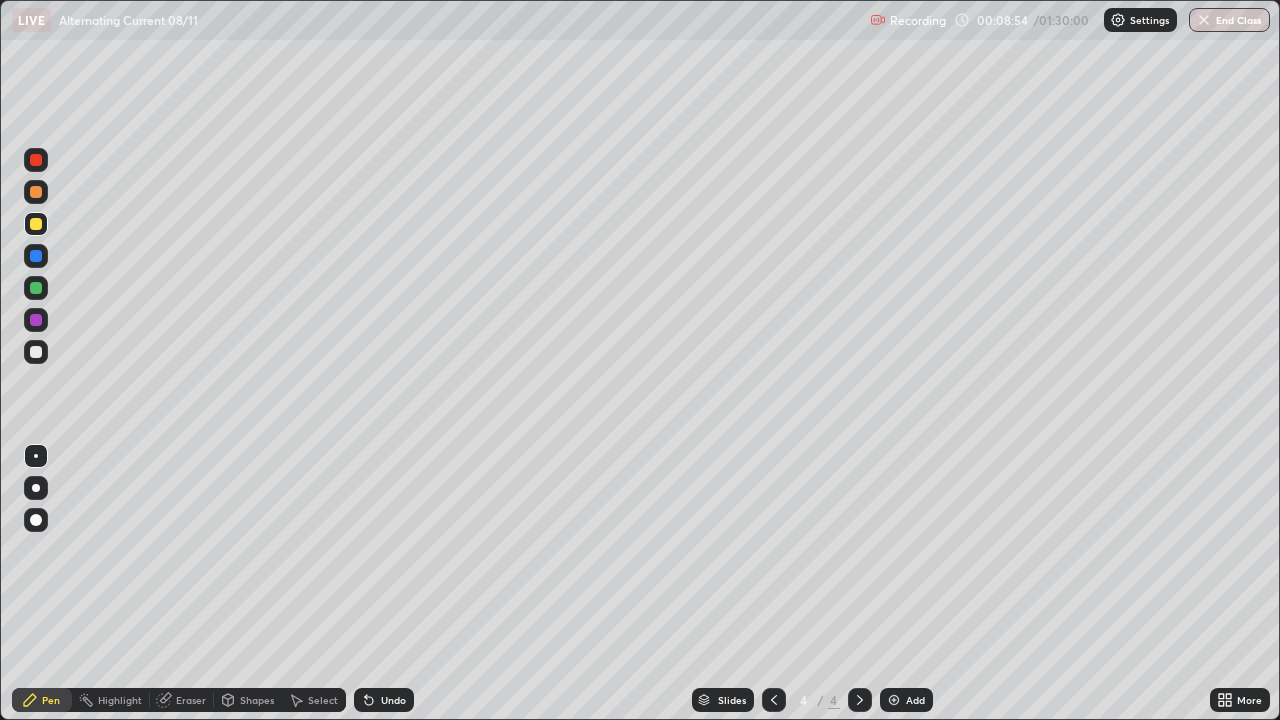 click at bounding box center (36, 352) 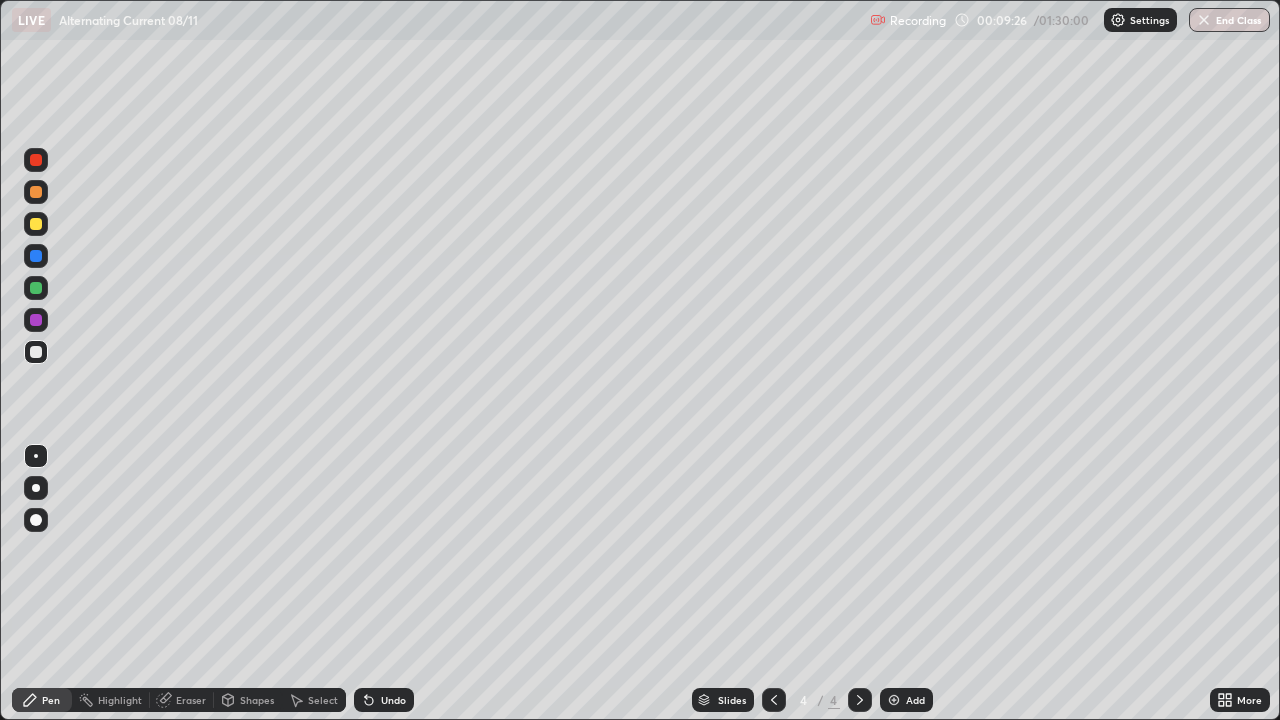 click at bounding box center [36, 224] 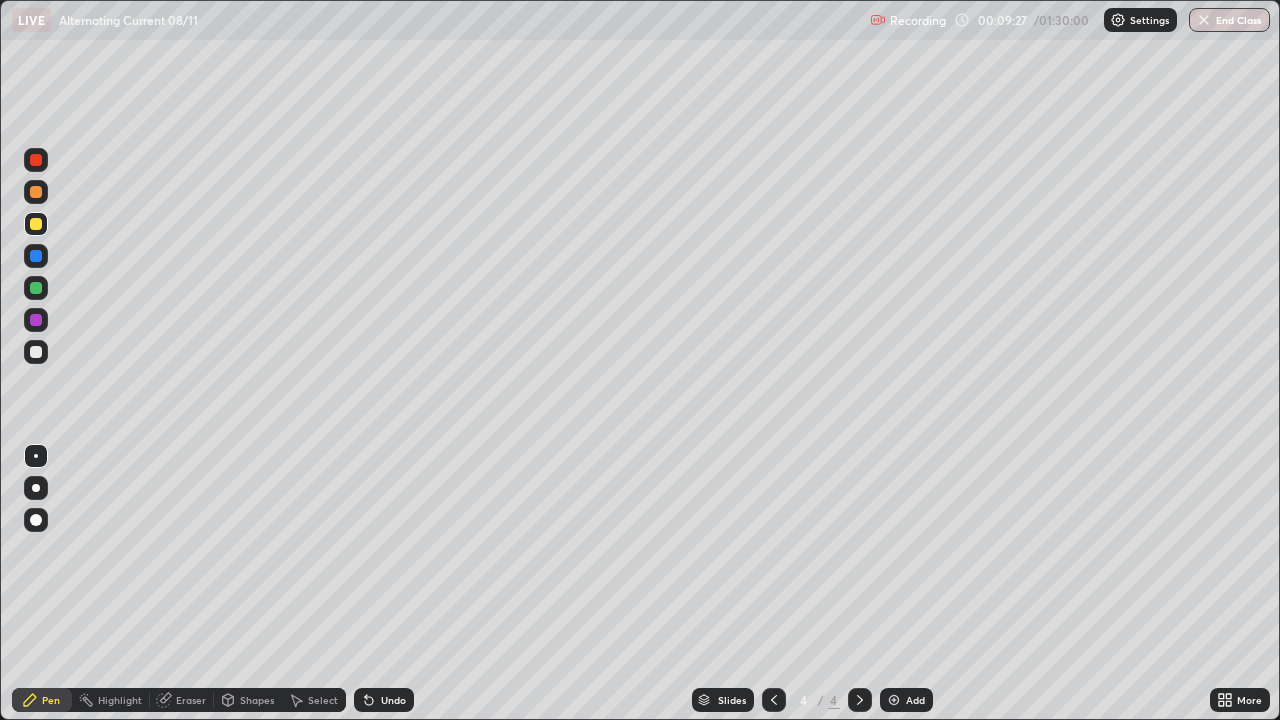 click on "Shapes" at bounding box center [257, 700] 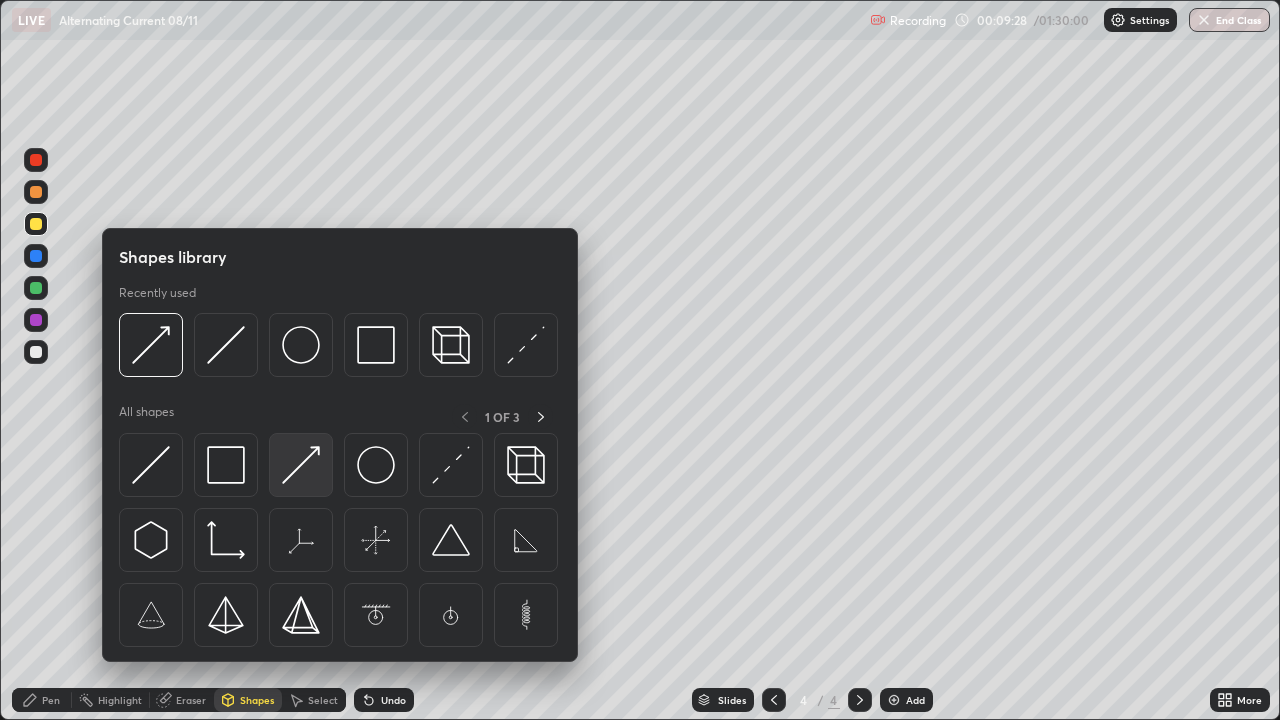 click at bounding box center [301, 465] 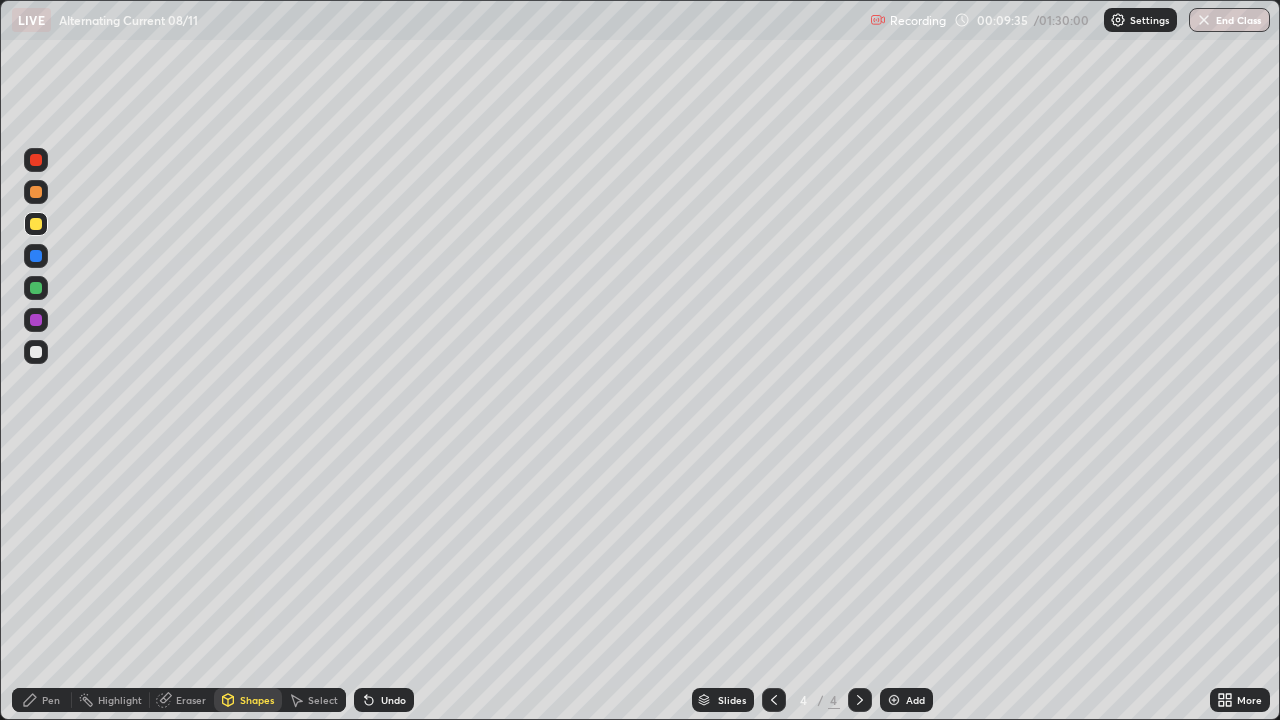 click on "Pen" at bounding box center [42, 700] 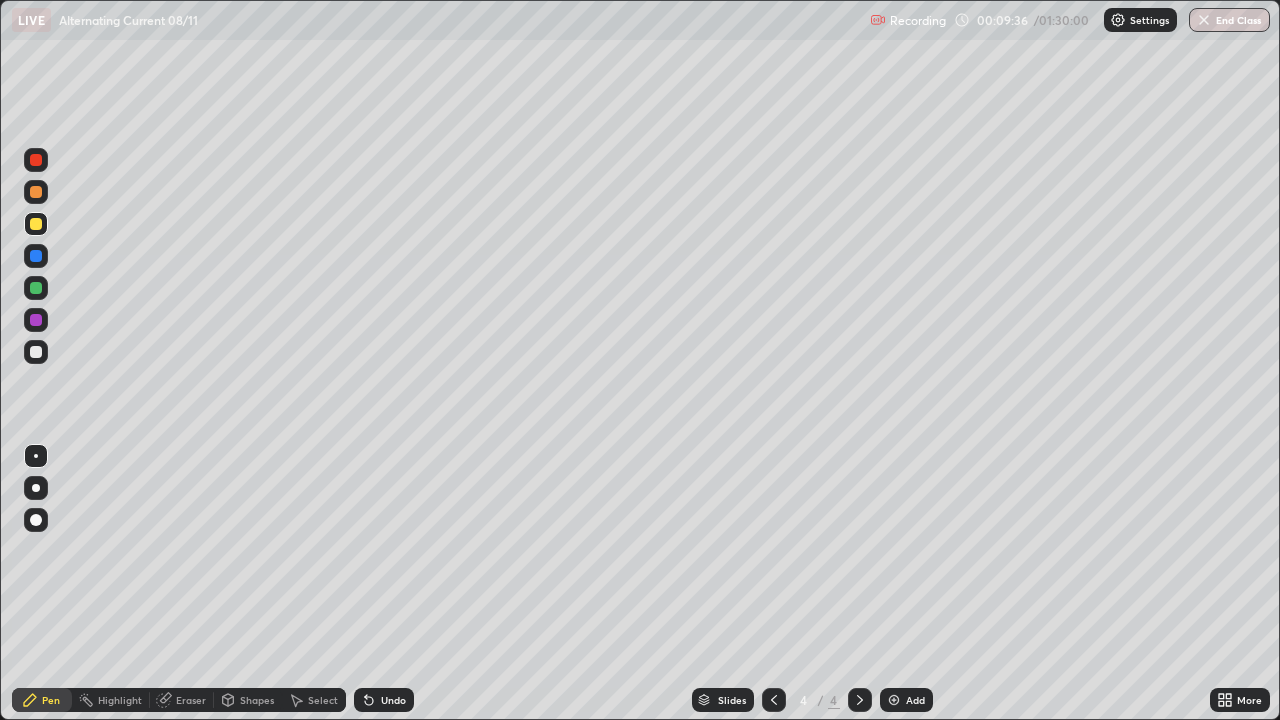 click at bounding box center [36, 288] 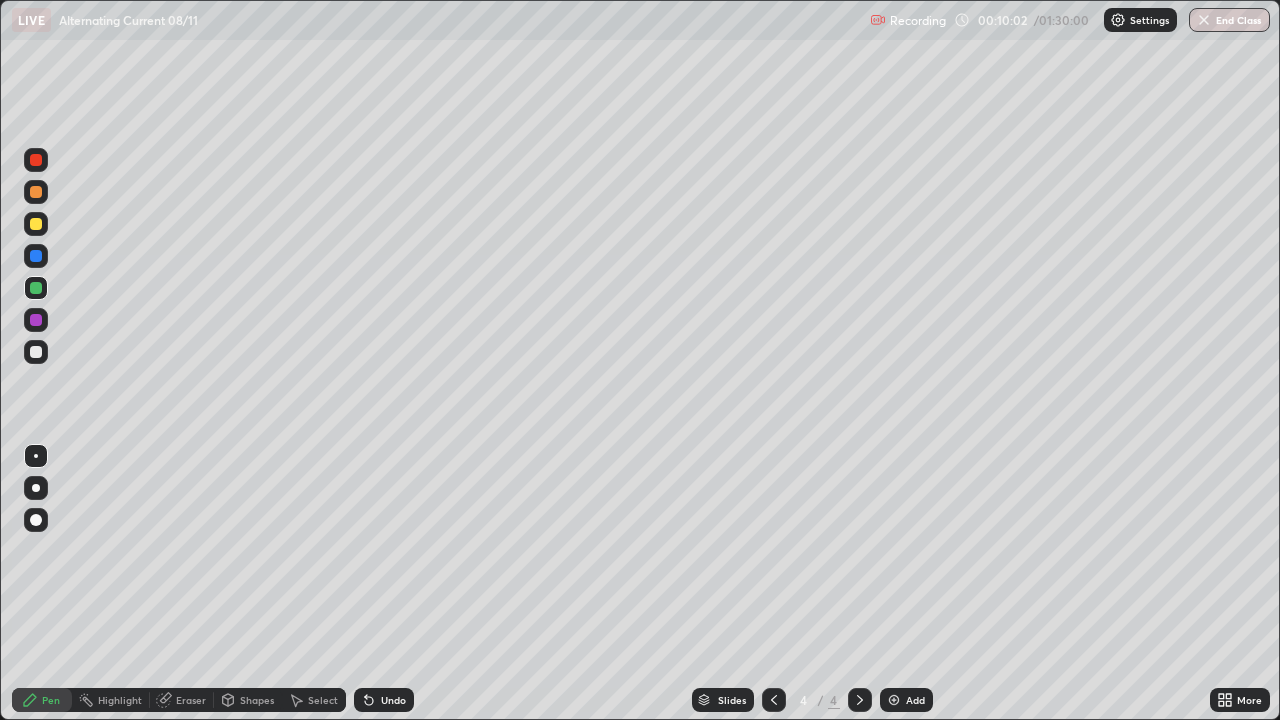 click on "Undo" at bounding box center (393, 700) 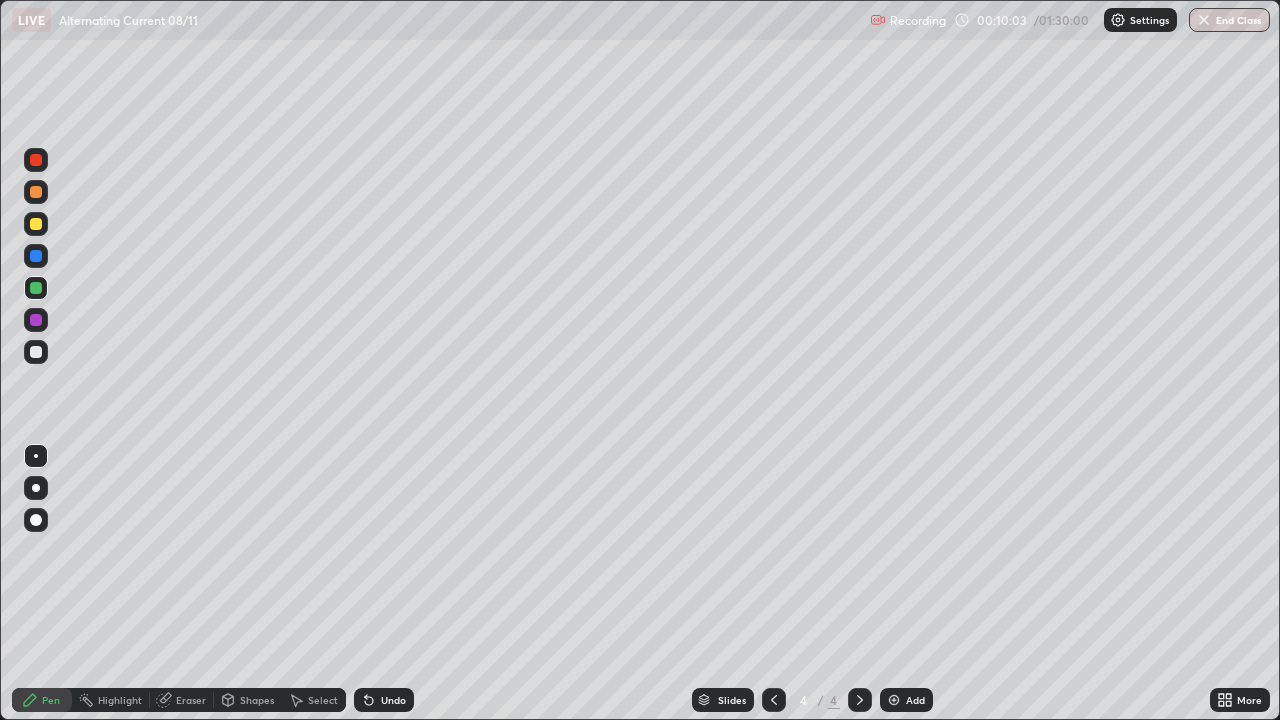 click on "Undo" at bounding box center [393, 700] 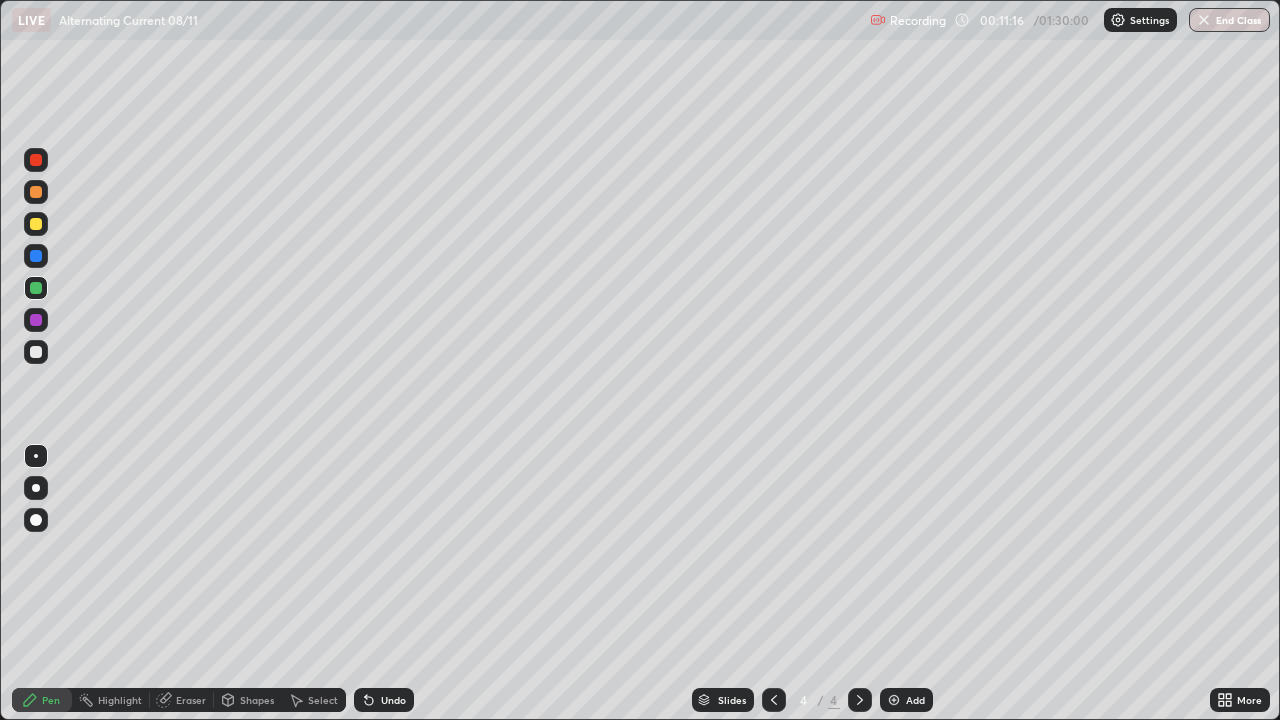 click on "Undo" at bounding box center (384, 700) 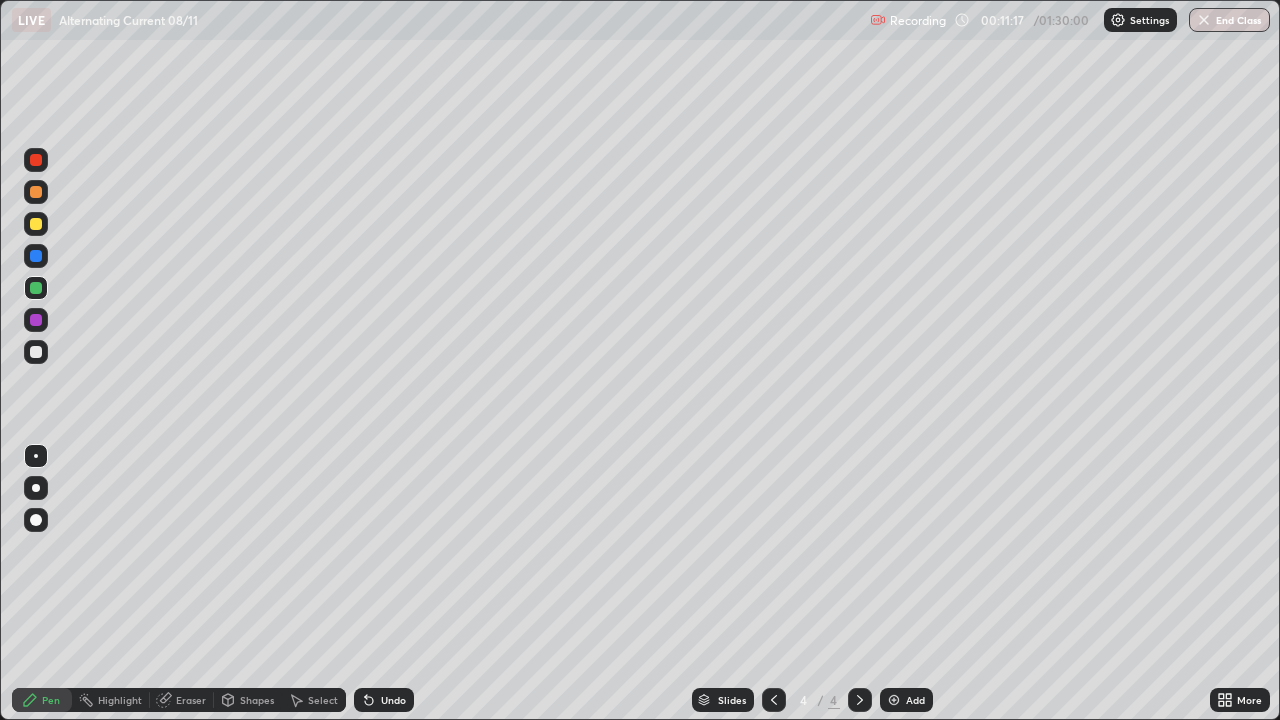 click on "Undo" at bounding box center (384, 700) 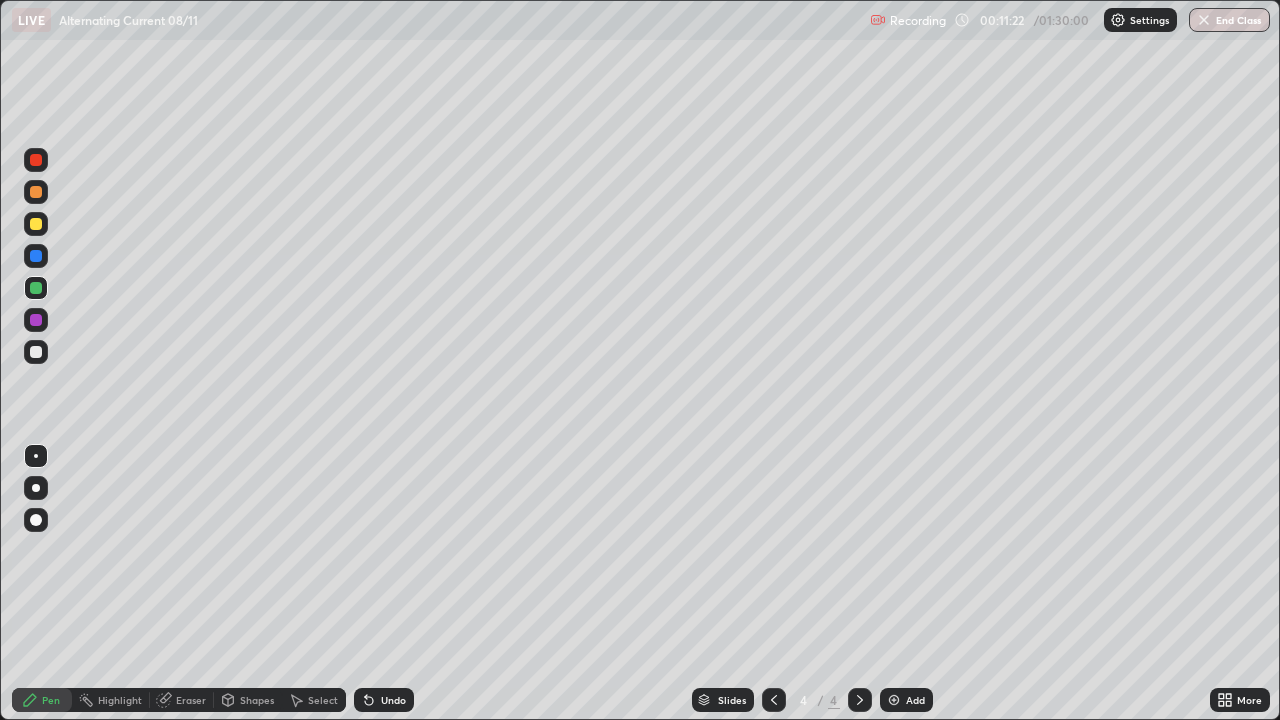click at bounding box center (36, 352) 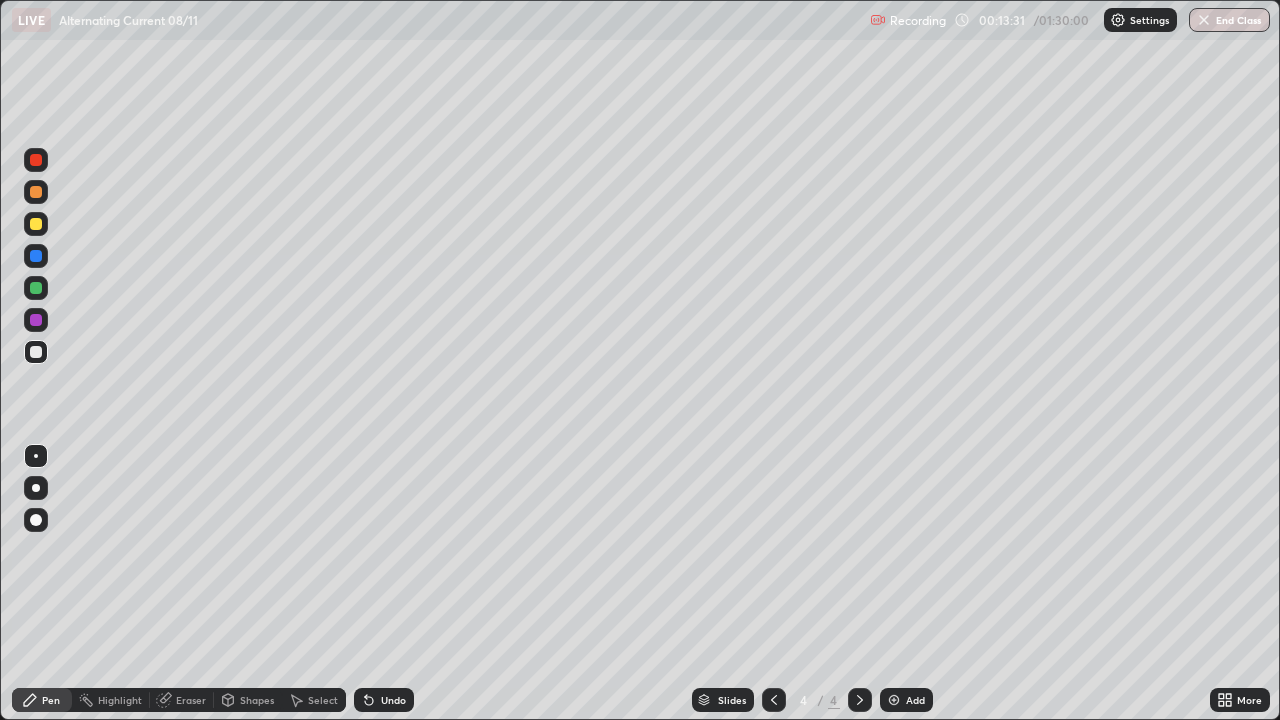 click on "Undo" at bounding box center (393, 700) 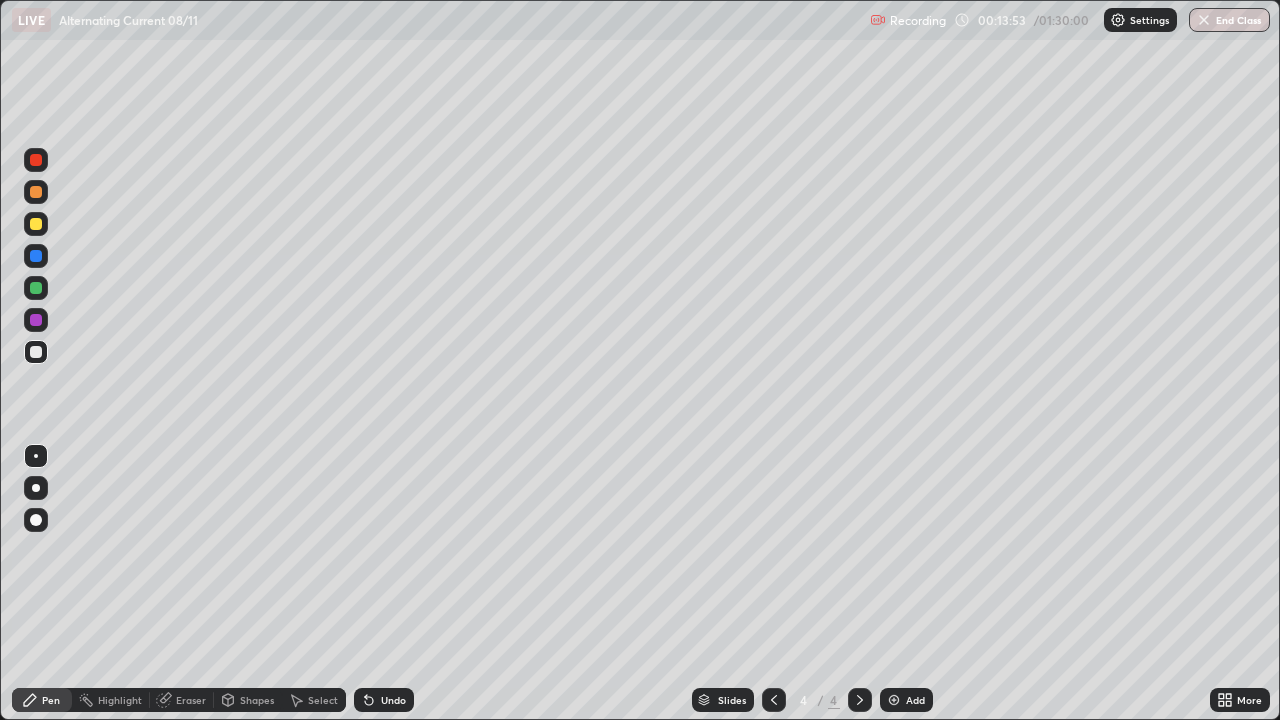 click on "Slides 4 / 4 Add" at bounding box center [812, 700] 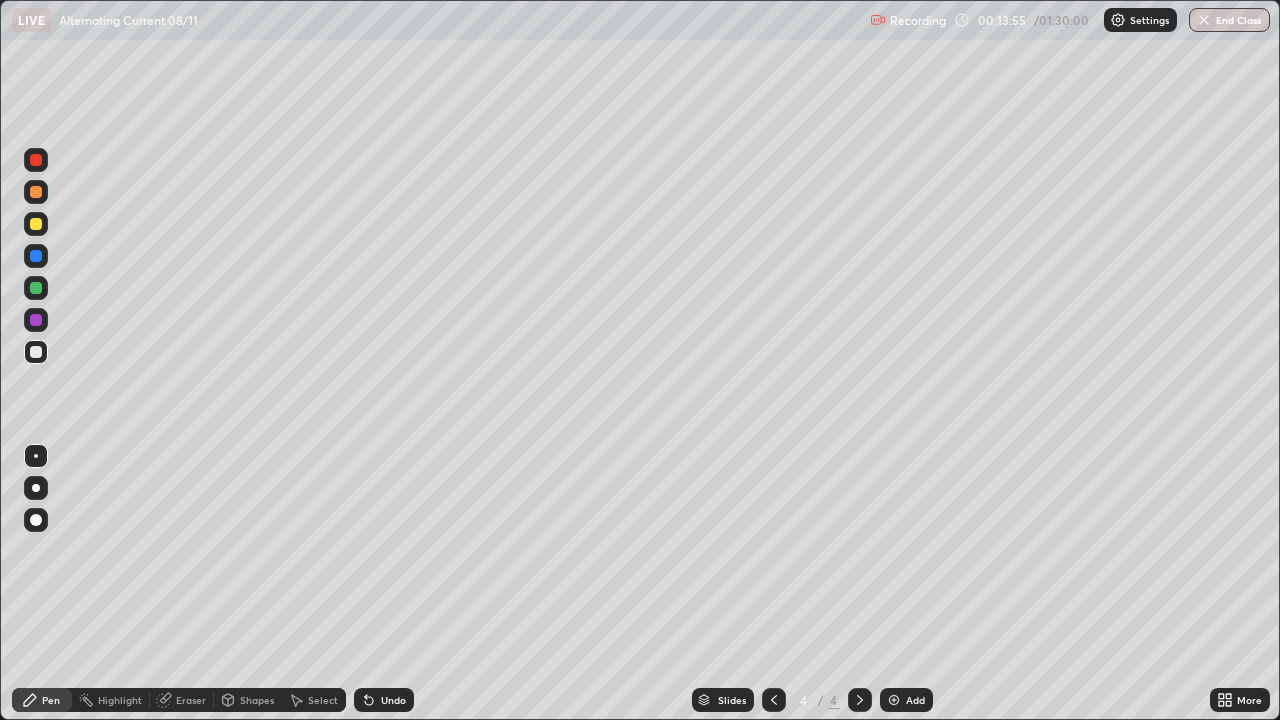 click on "Slides 4 / 4 Add" at bounding box center (812, 700) 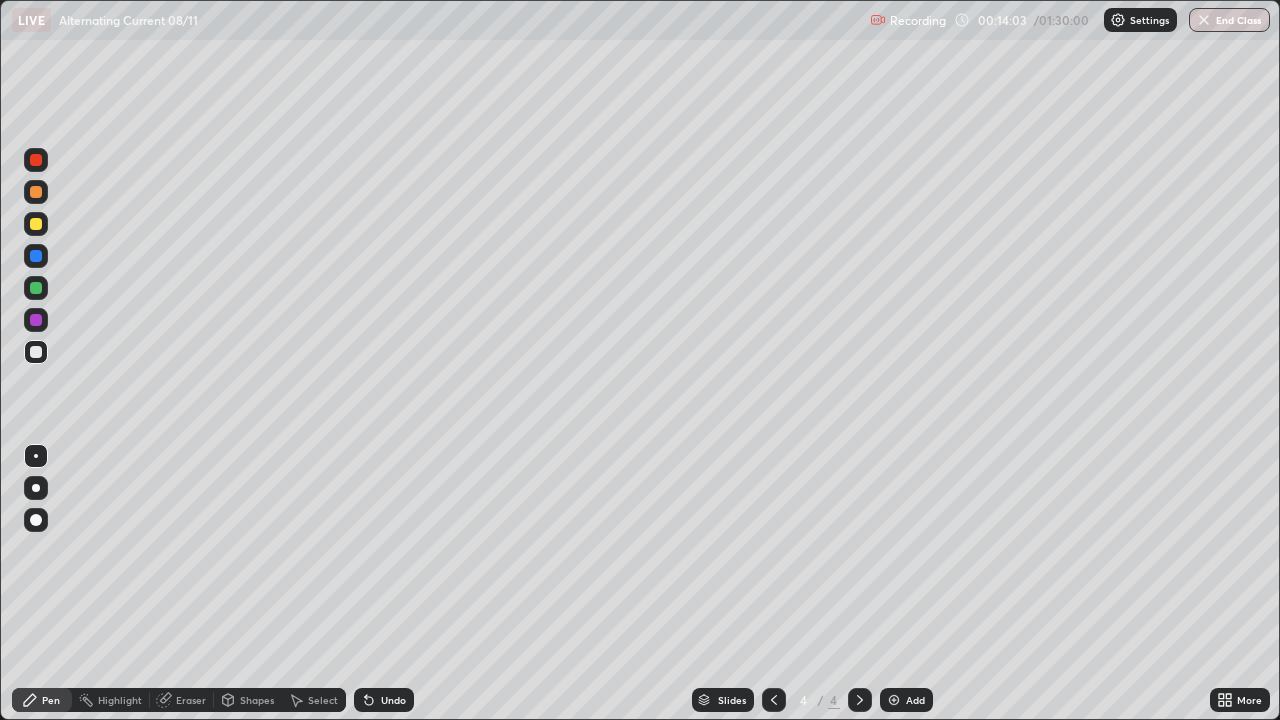 click on "Eraser" at bounding box center [191, 700] 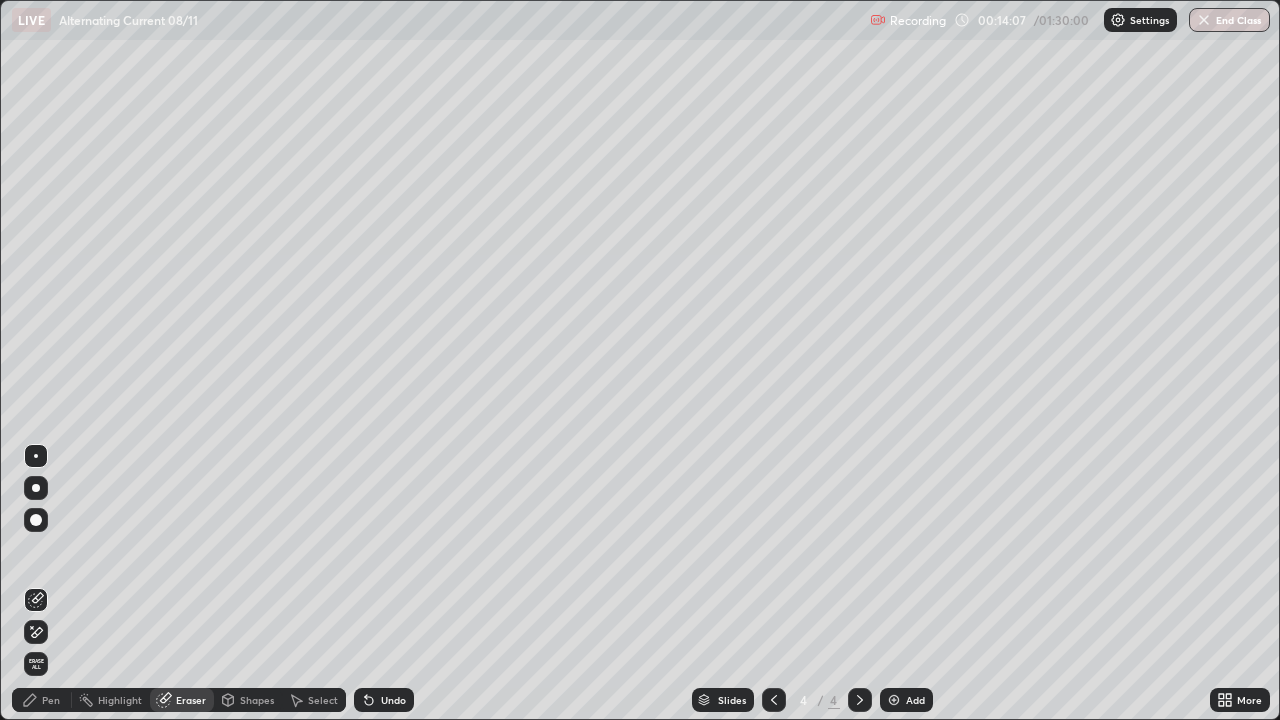 click on "Pen" at bounding box center [51, 700] 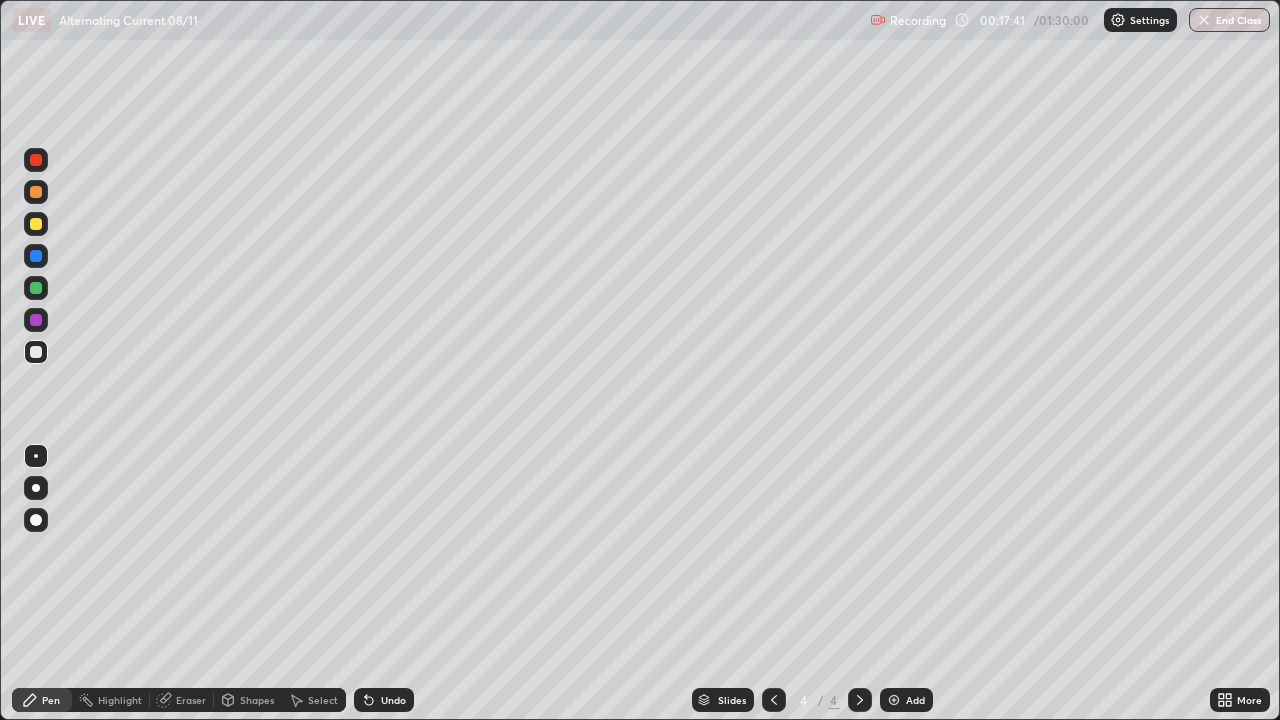 click on "Setting up your live class" at bounding box center (640, 360) 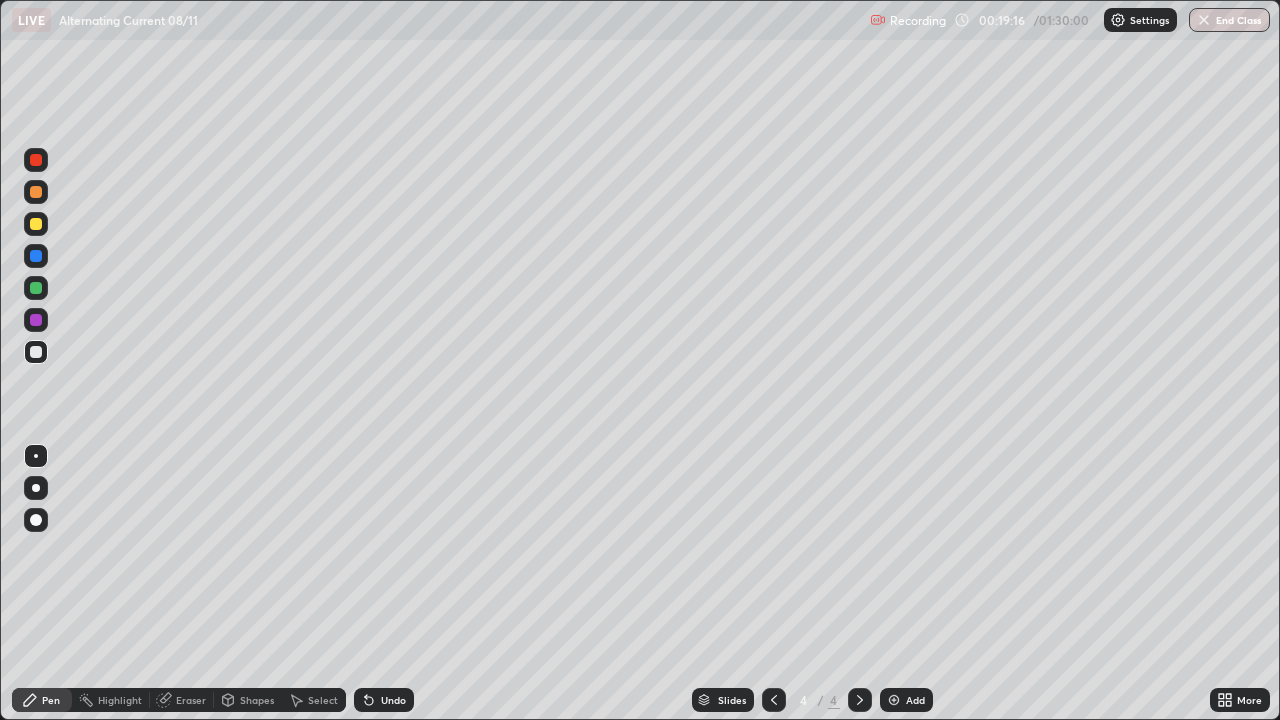 click on "Add" at bounding box center [906, 700] 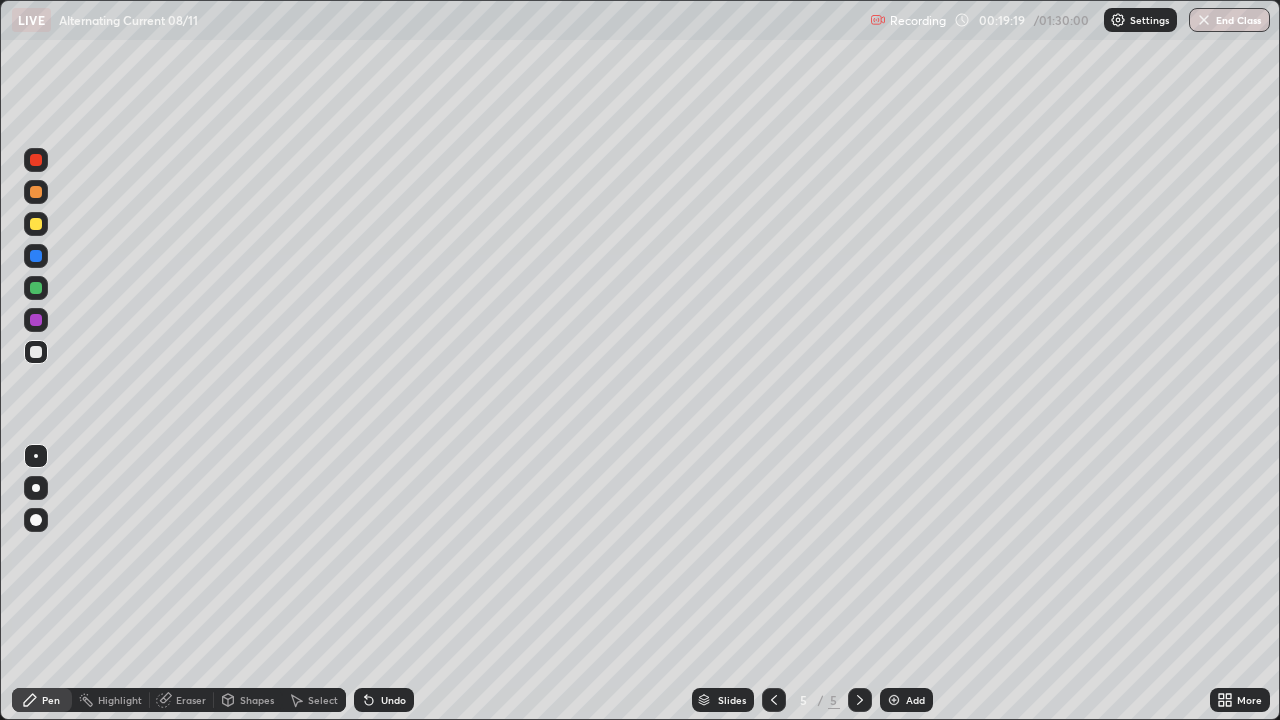 click at bounding box center [36, 352] 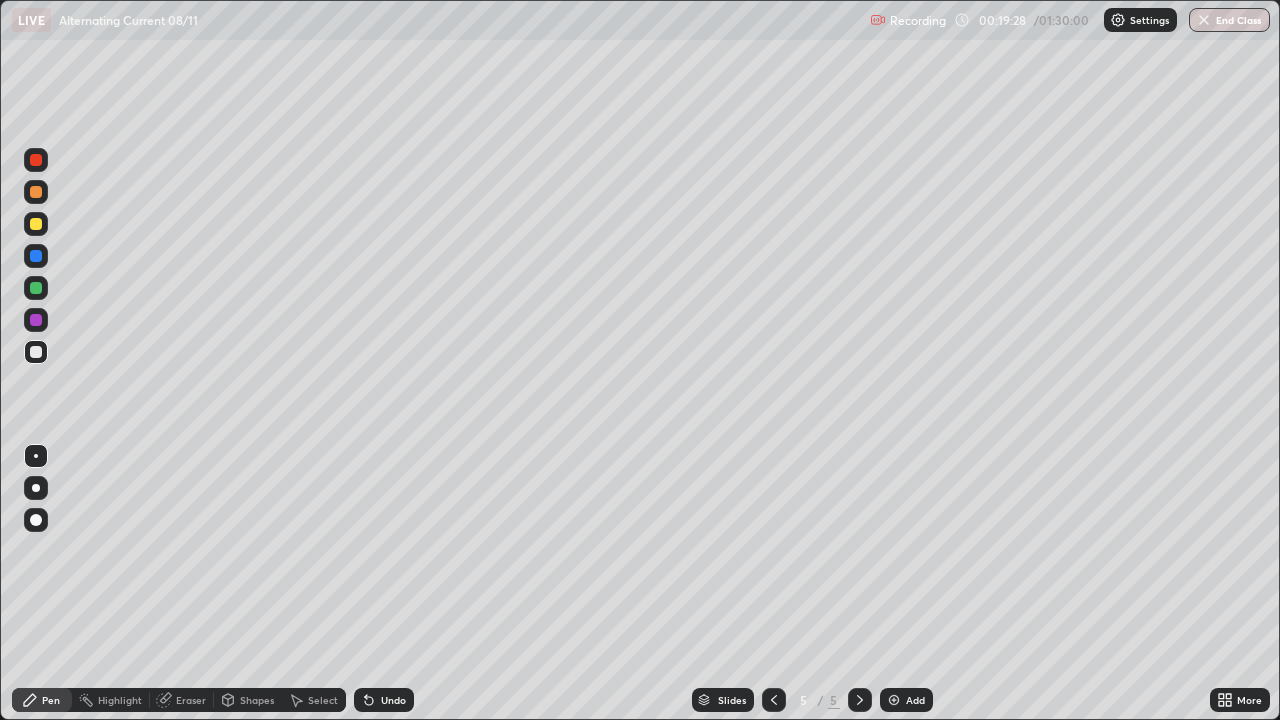 click at bounding box center (36, 224) 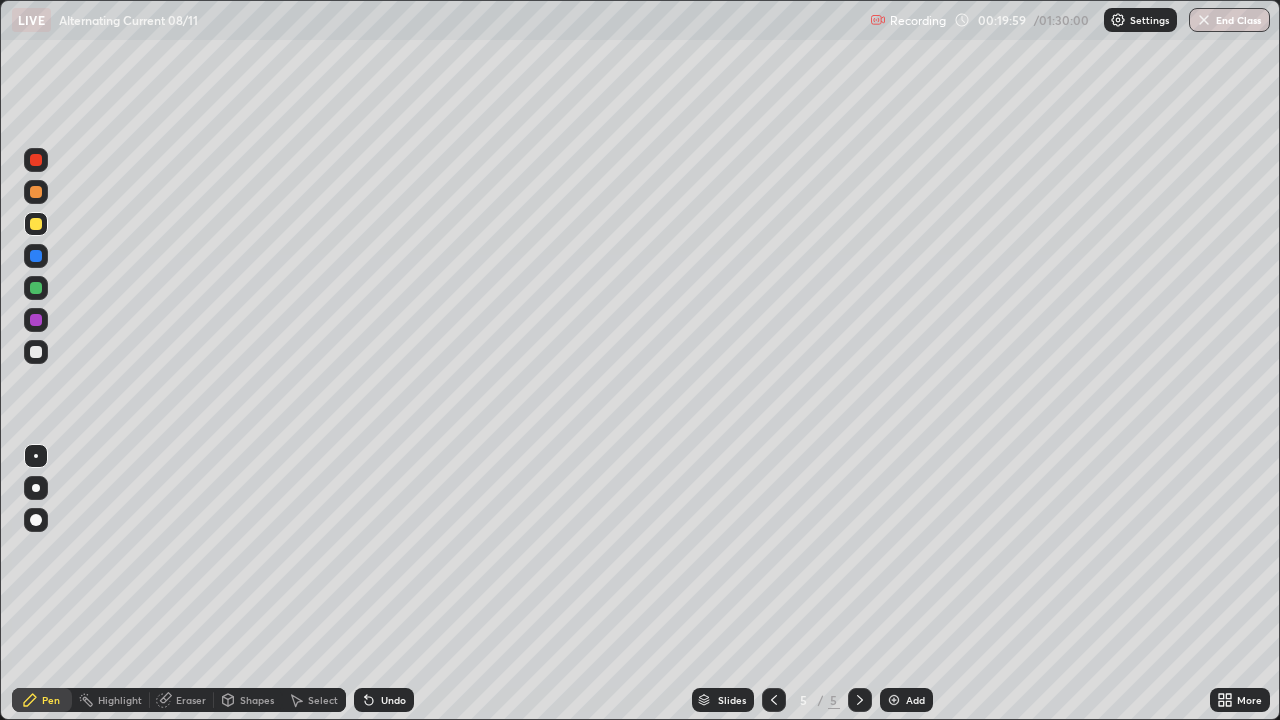 click at bounding box center (36, 352) 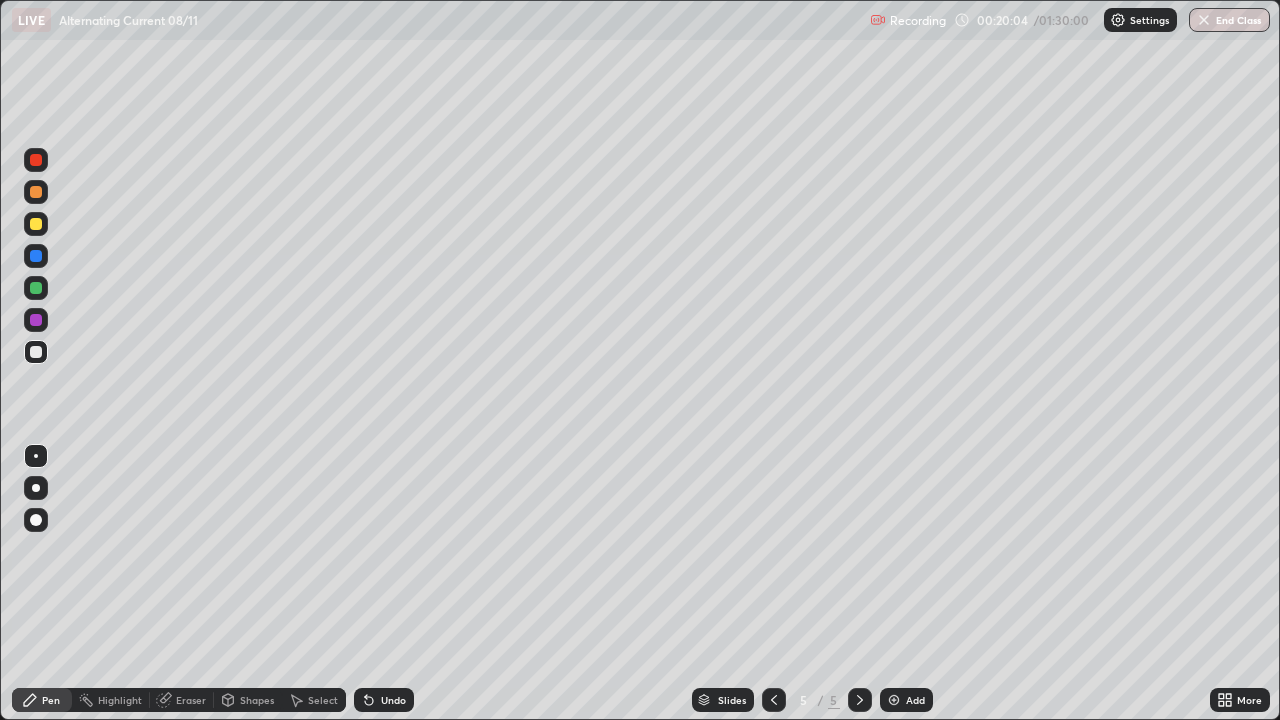 click on "Undo" at bounding box center (393, 700) 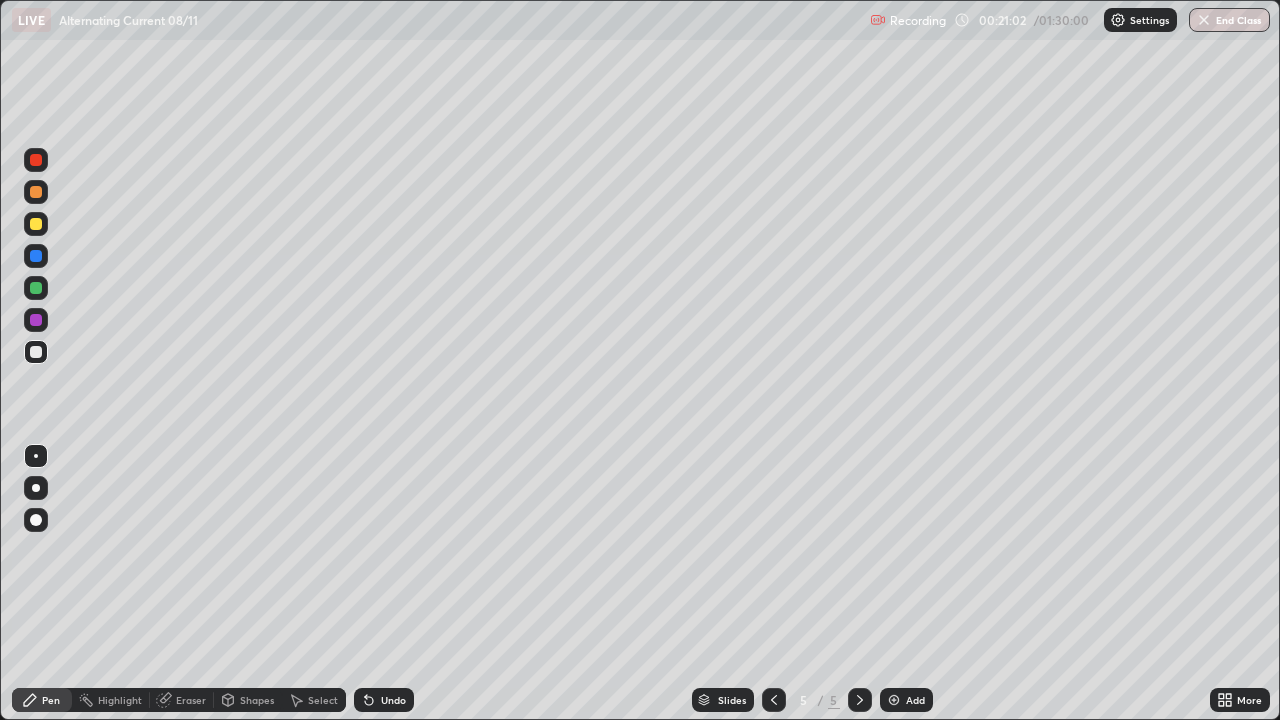 click at bounding box center [36, 224] 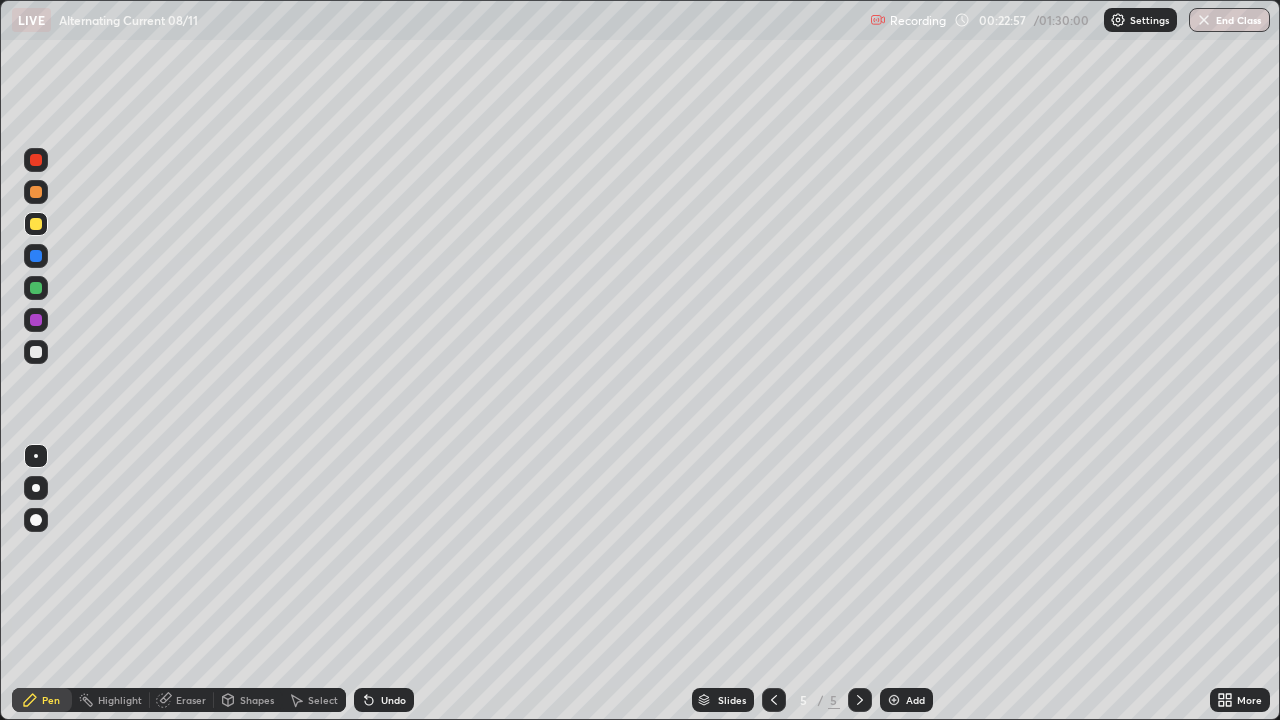 click at bounding box center (36, 352) 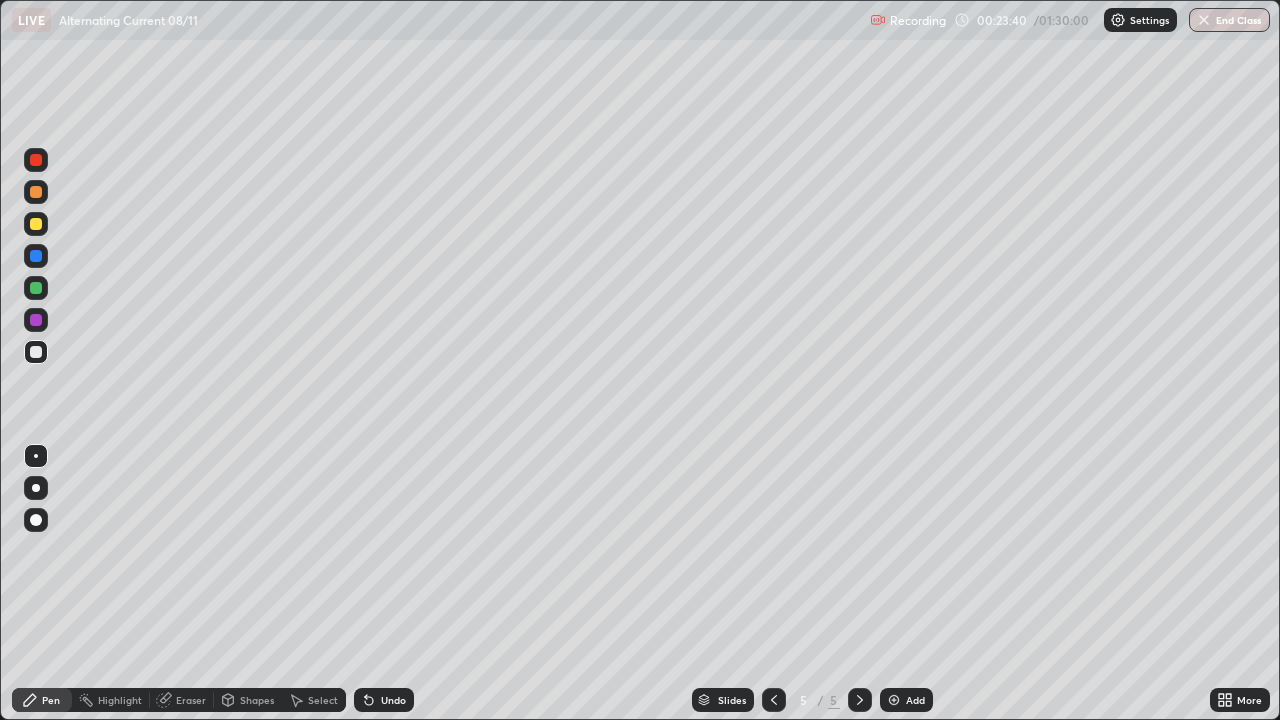 click on "Undo" at bounding box center (384, 700) 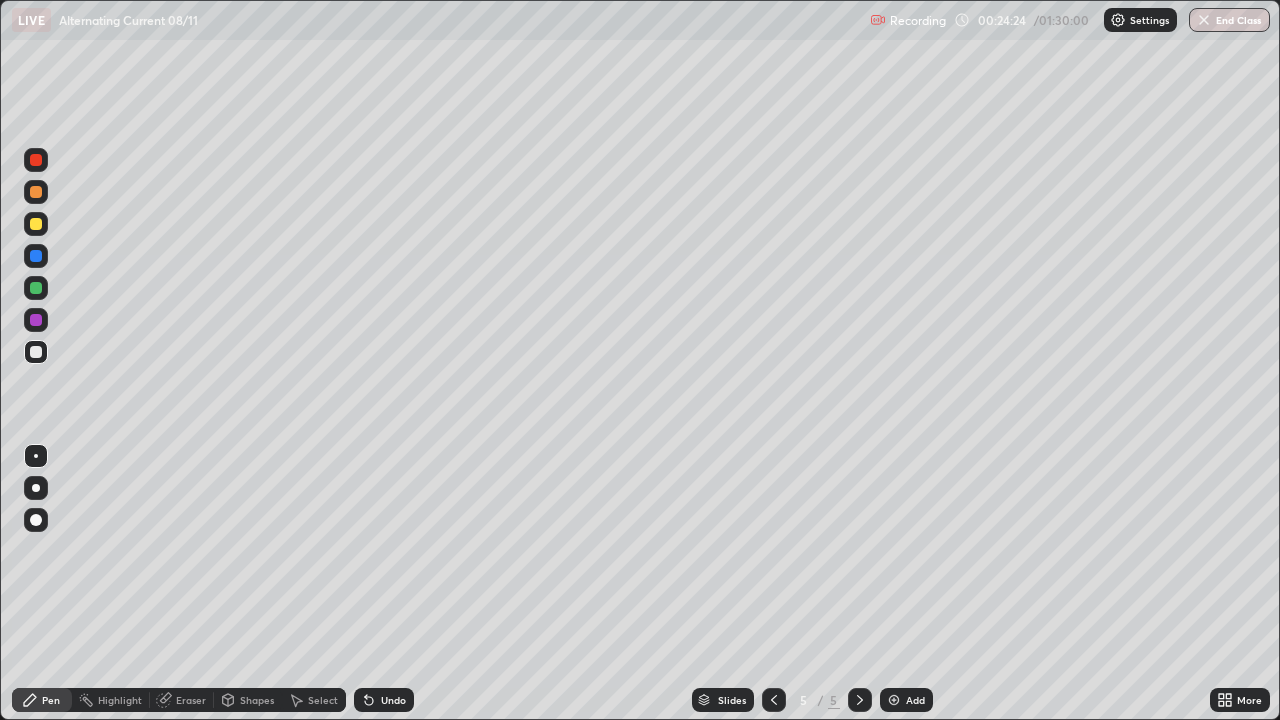 click on "Eraser" at bounding box center [182, 700] 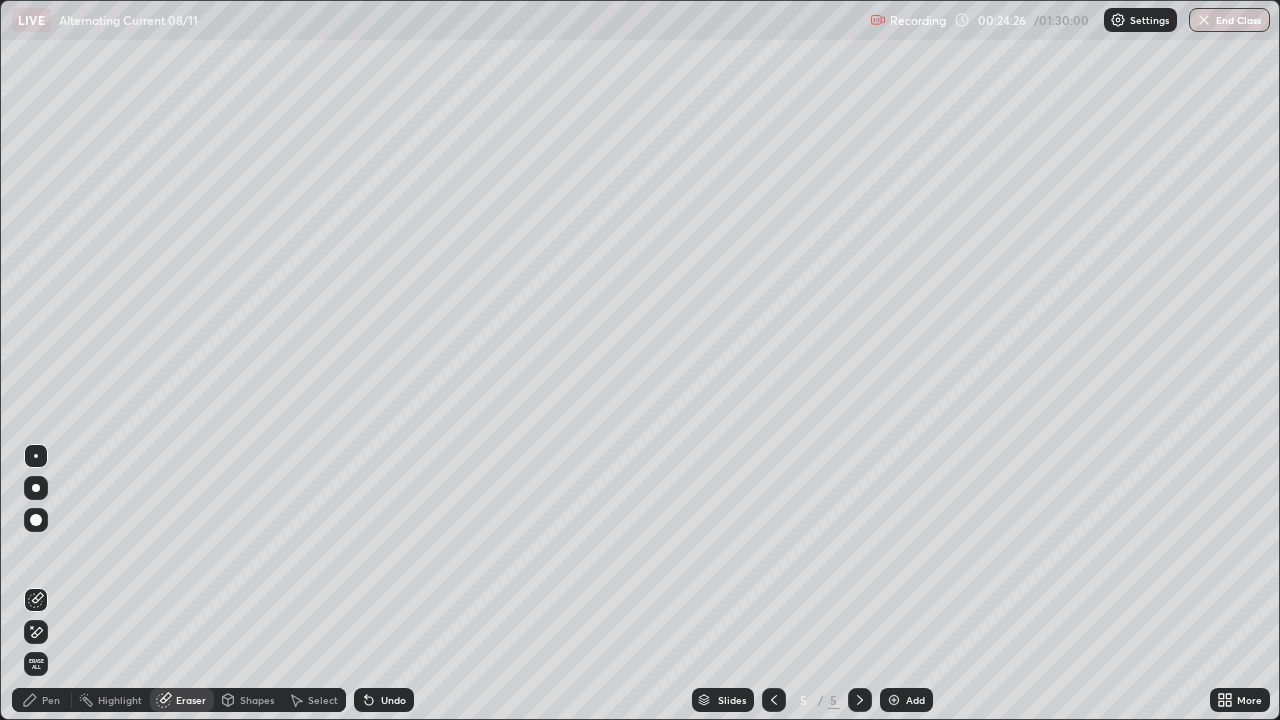 click on "Pen" at bounding box center (42, 700) 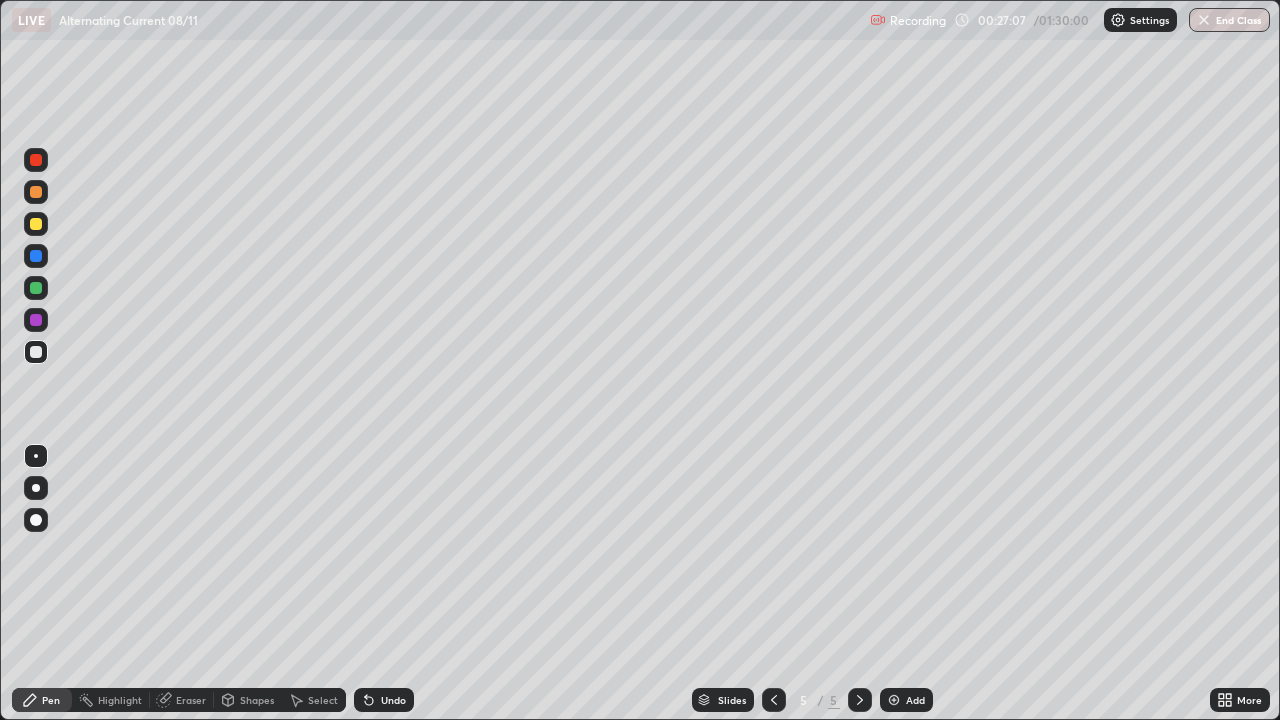 click at bounding box center (894, 700) 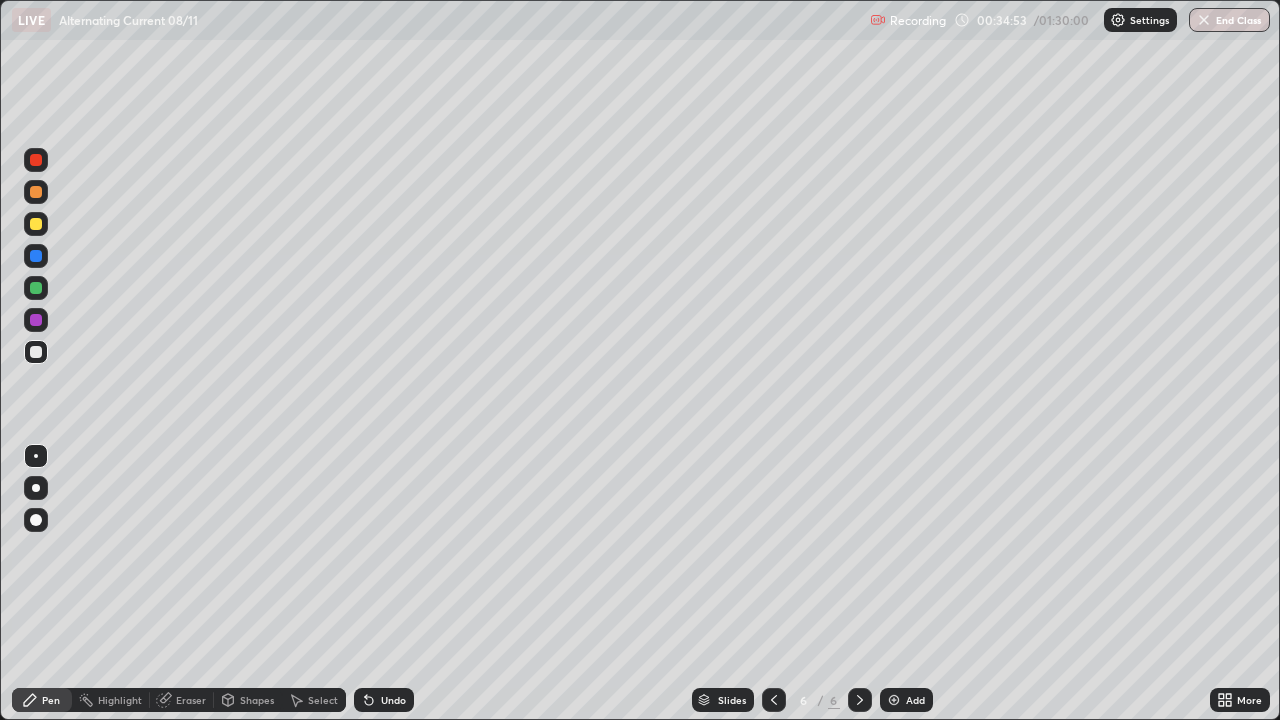 click at bounding box center (36, 224) 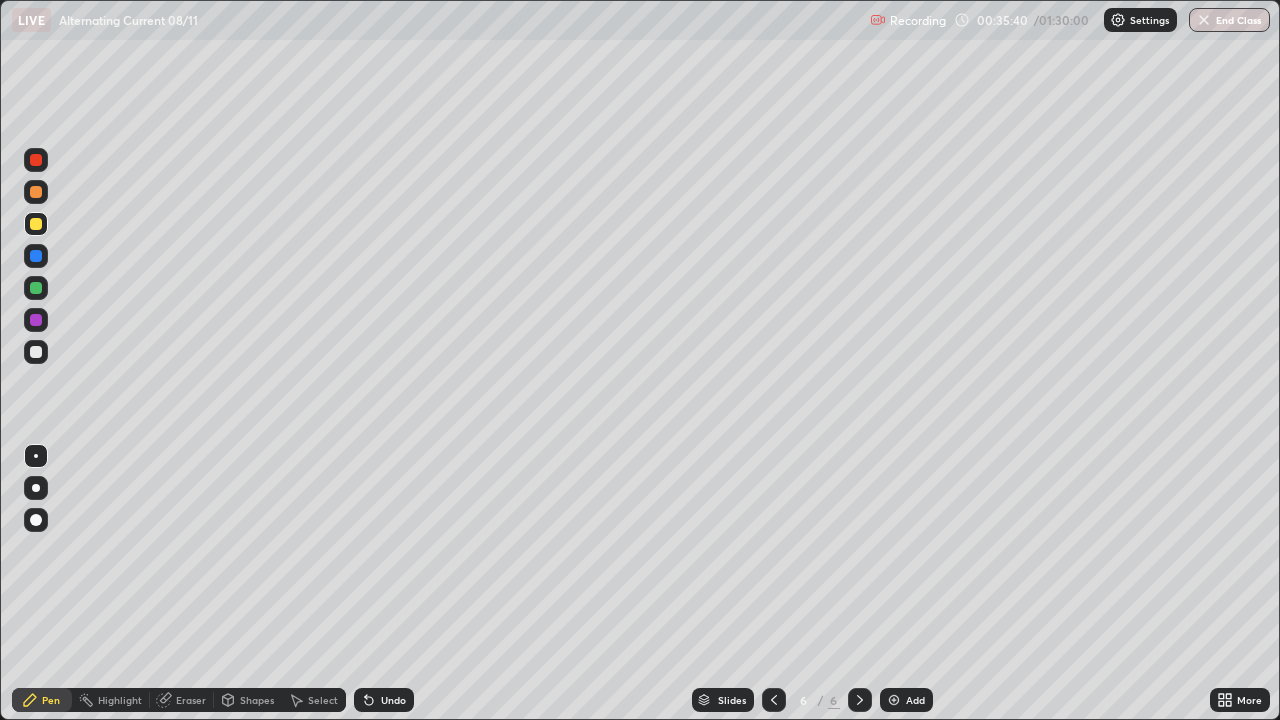 click on "Undo" at bounding box center (393, 700) 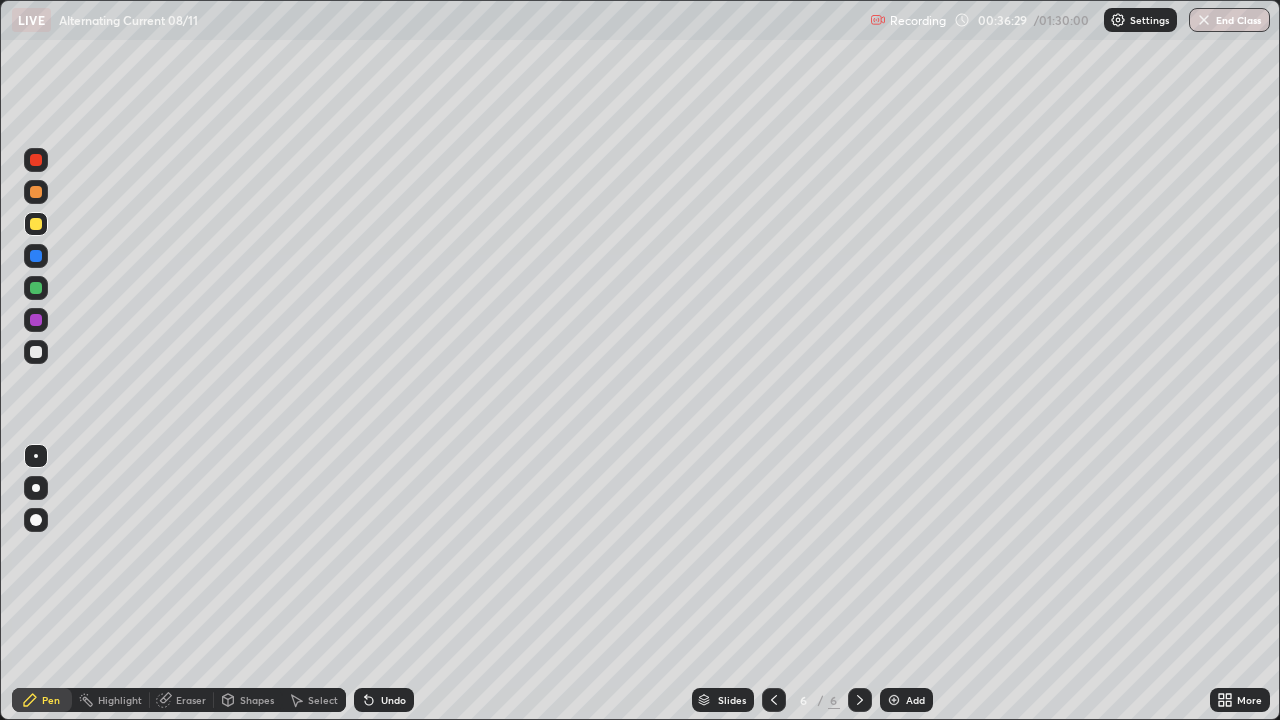 click at bounding box center [36, 288] 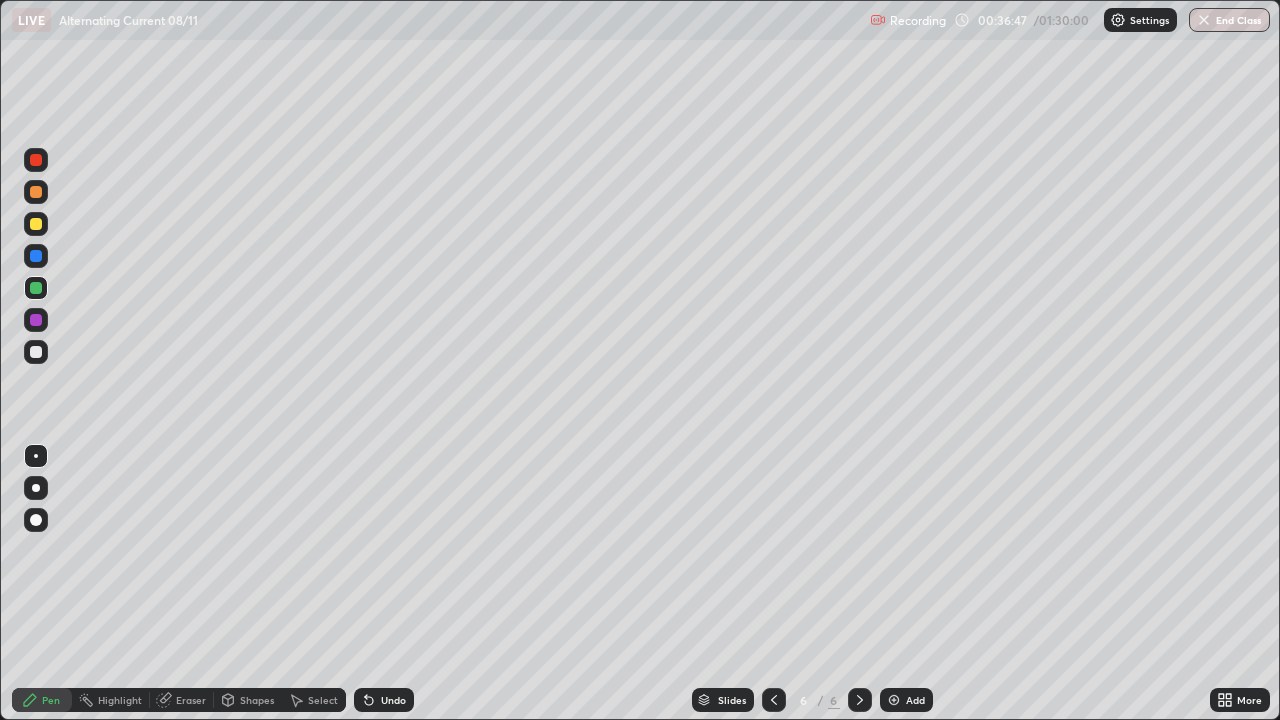 click on "Undo" at bounding box center (384, 700) 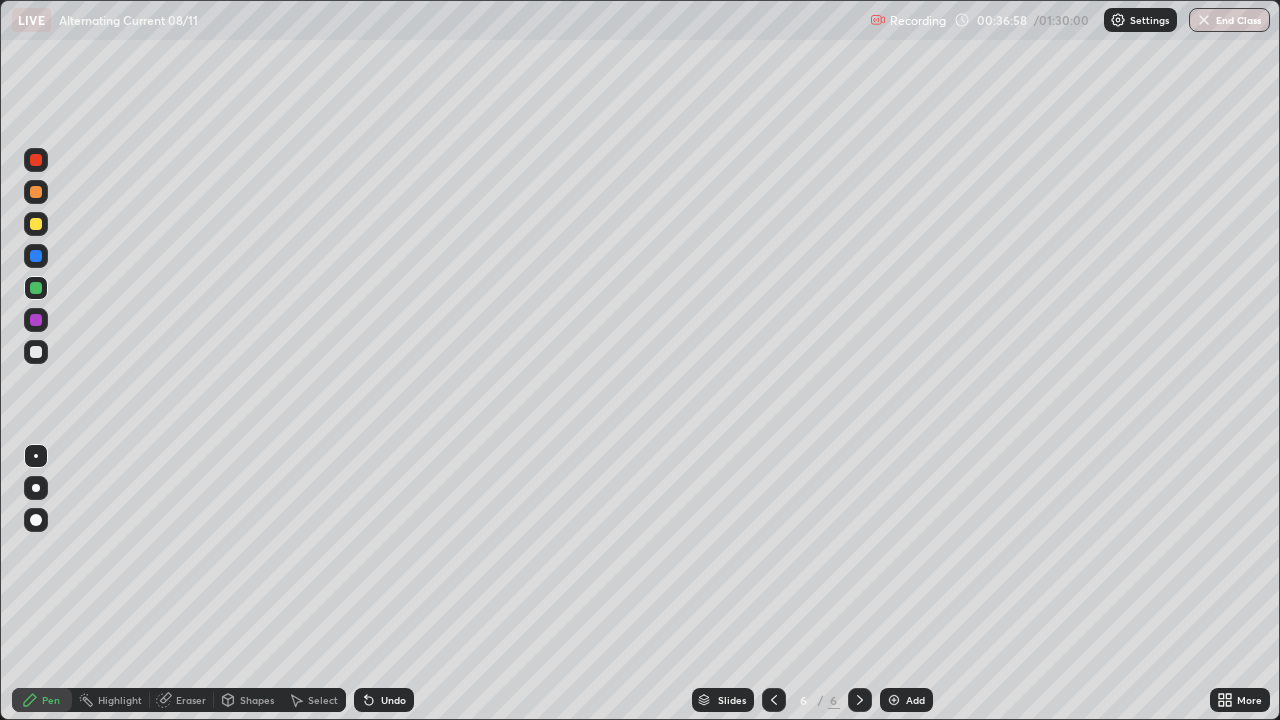 click on "Undo" at bounding box center [393, 700] 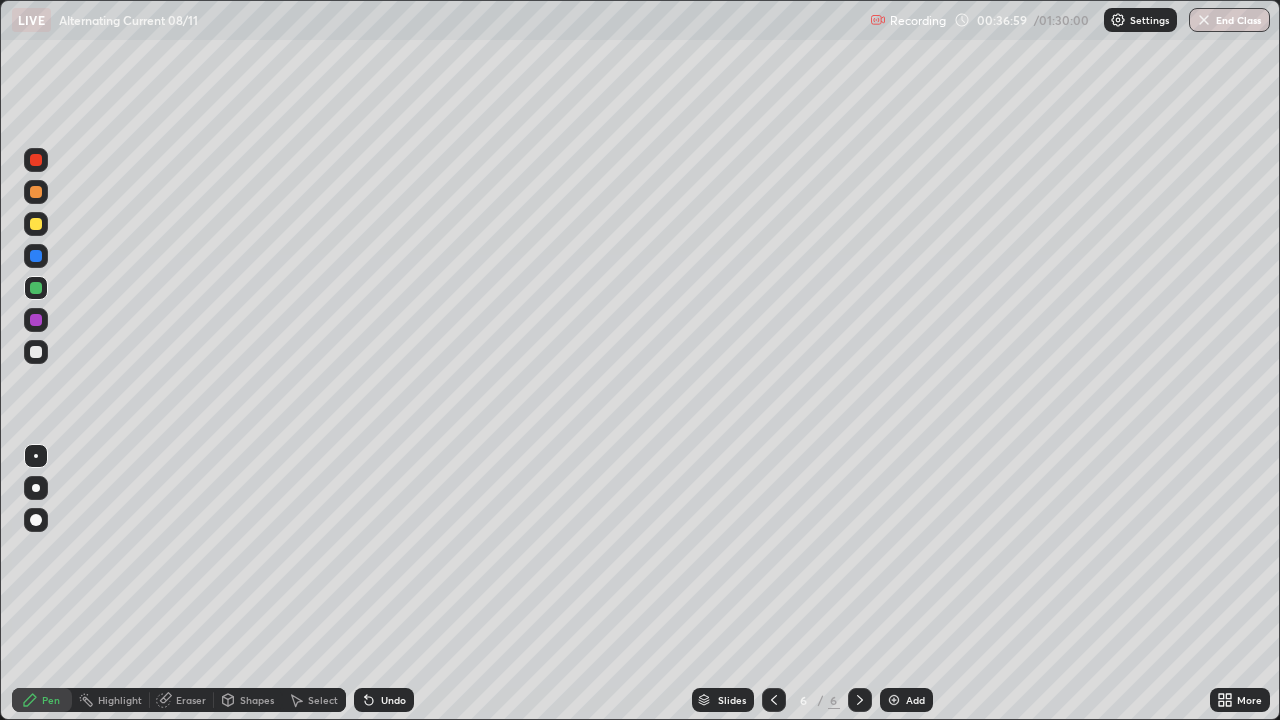click on "Undo" at bounding box center (393, 700) 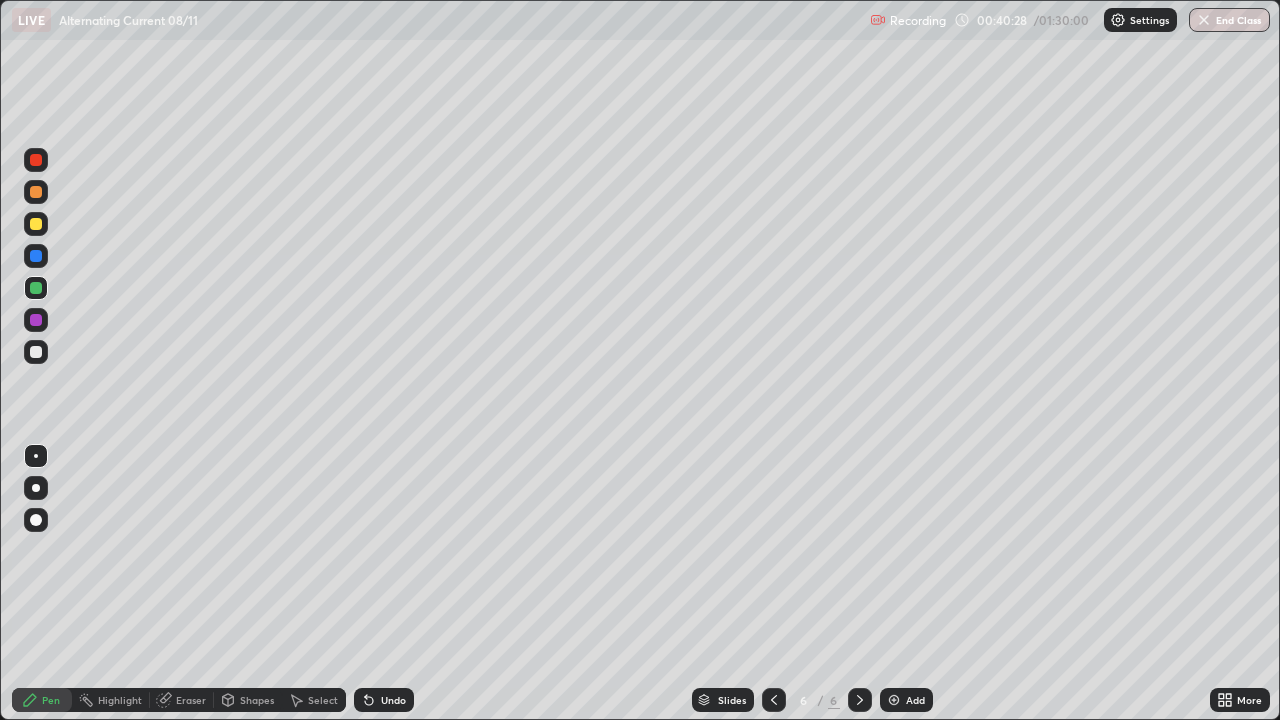 click at bounding box center (894, 700) 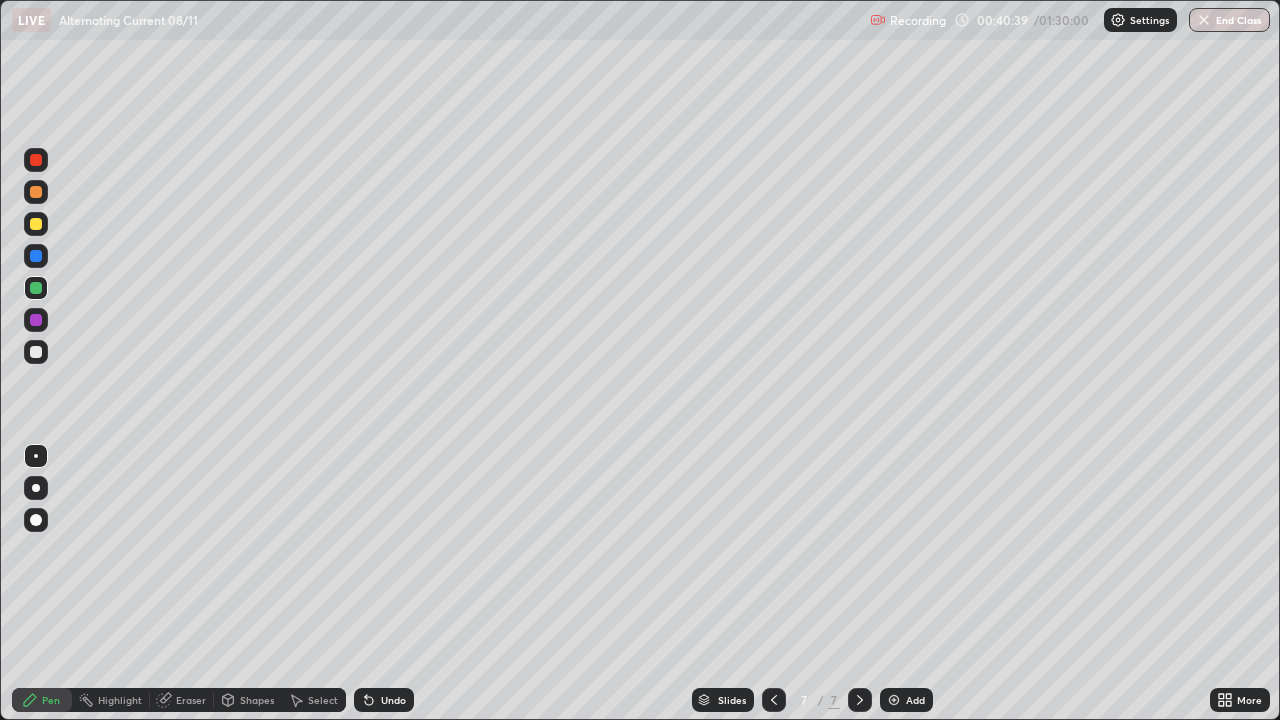 click at bounding box center (36, 224) 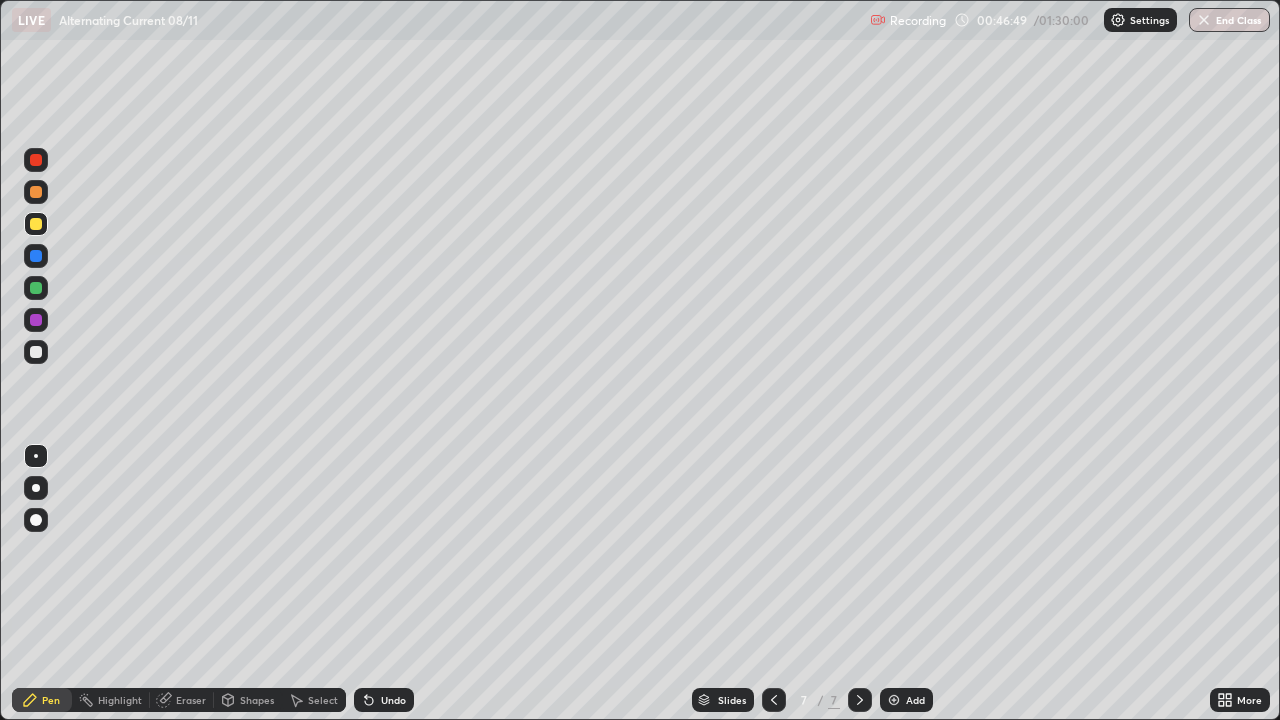 click at bounding box center (36, 352) 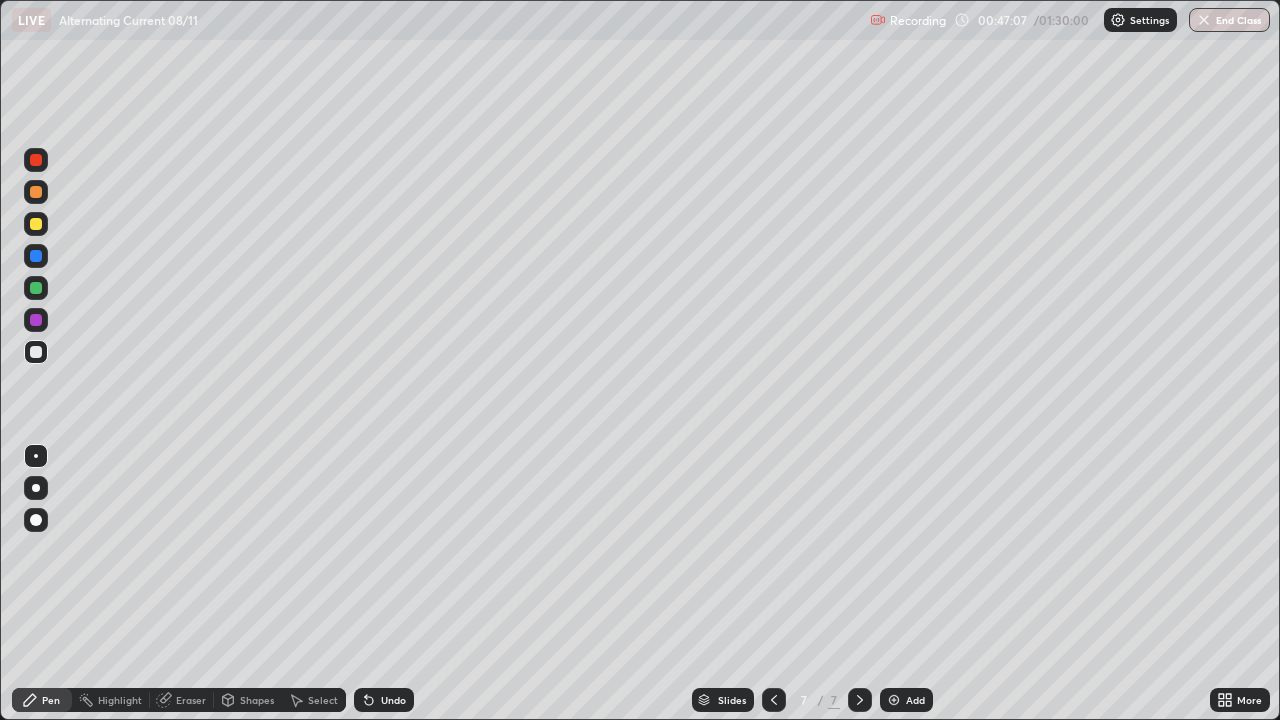 click on "Undo" at bounding box center (384, 700) 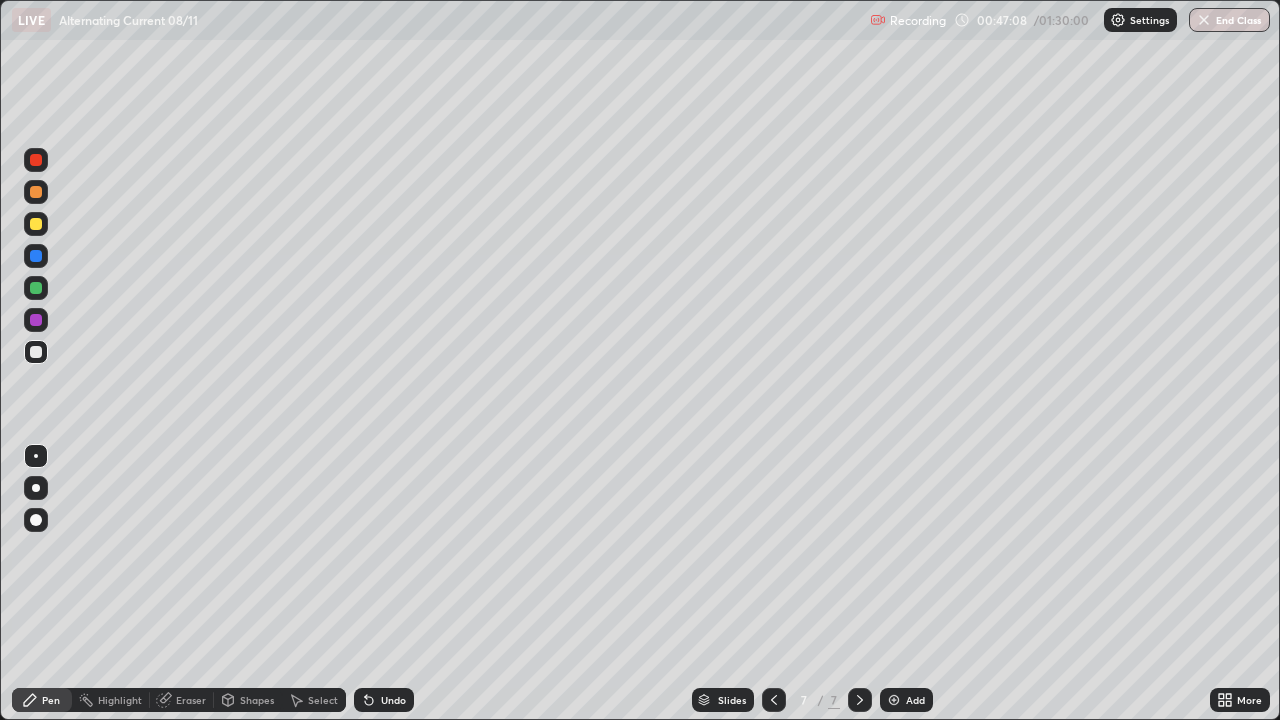 click on "Undo" at bounding box center [393, 700] 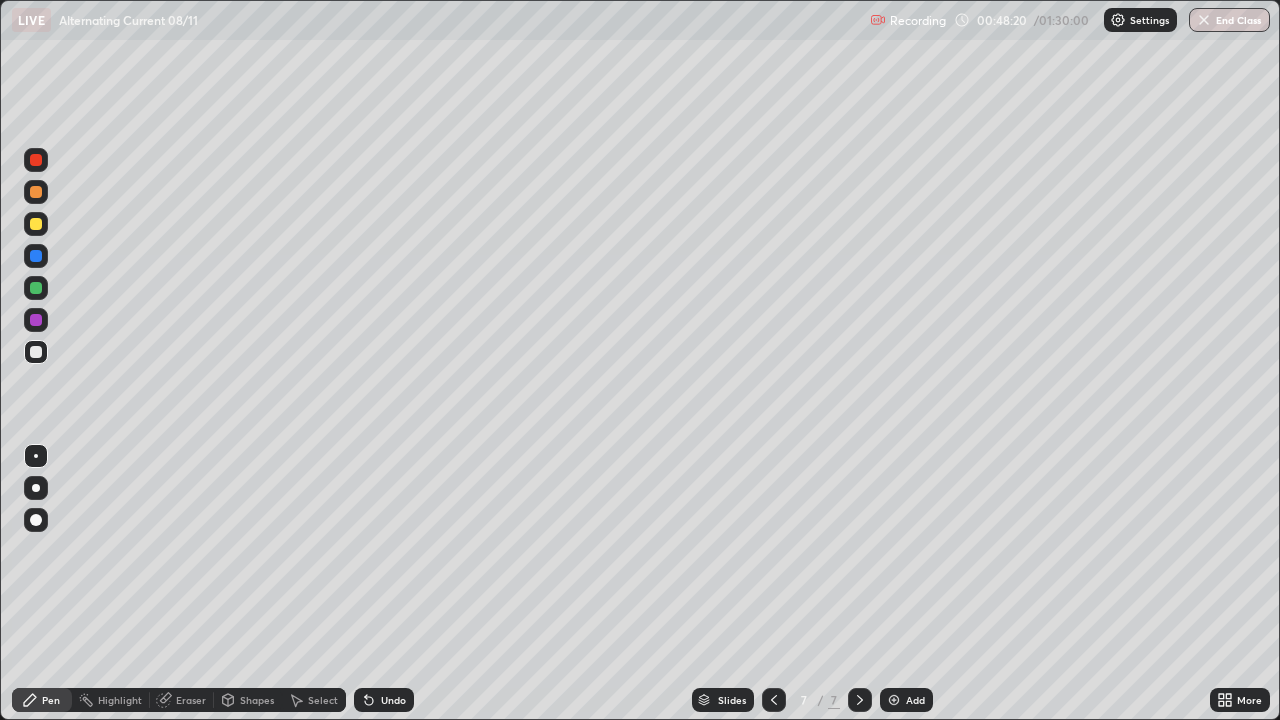 click at bounding box center [894, 700] 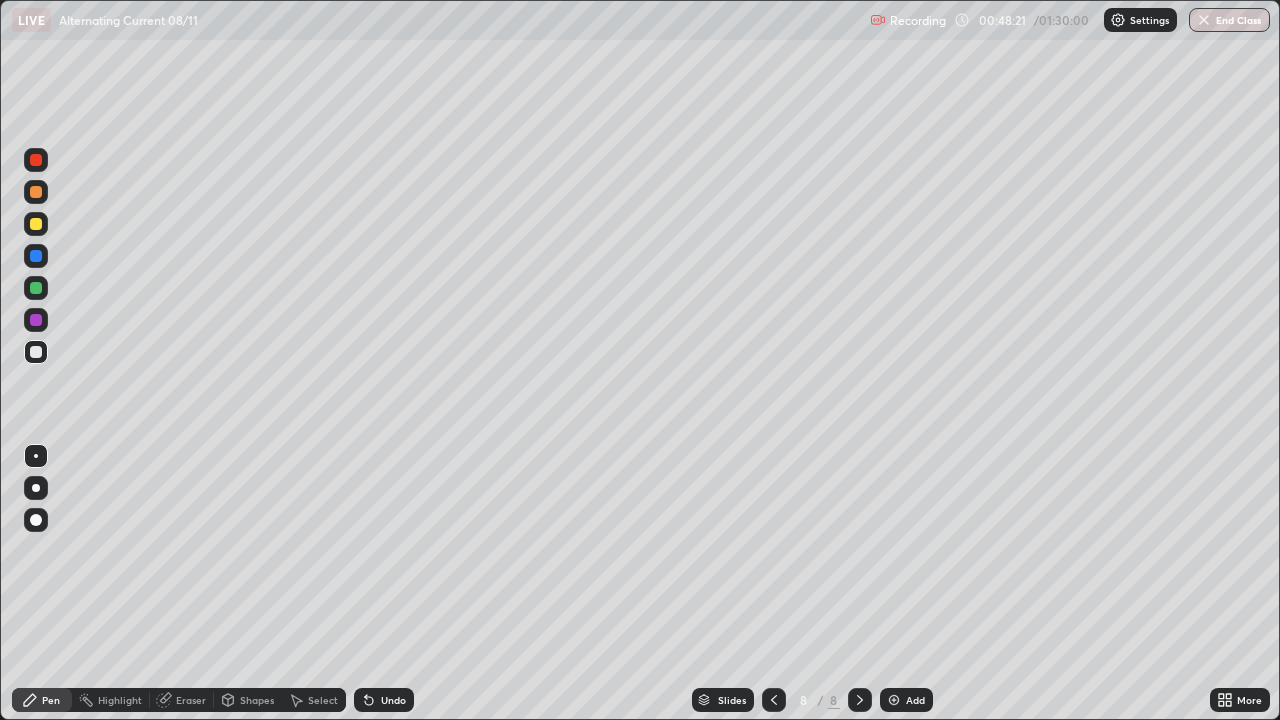 click 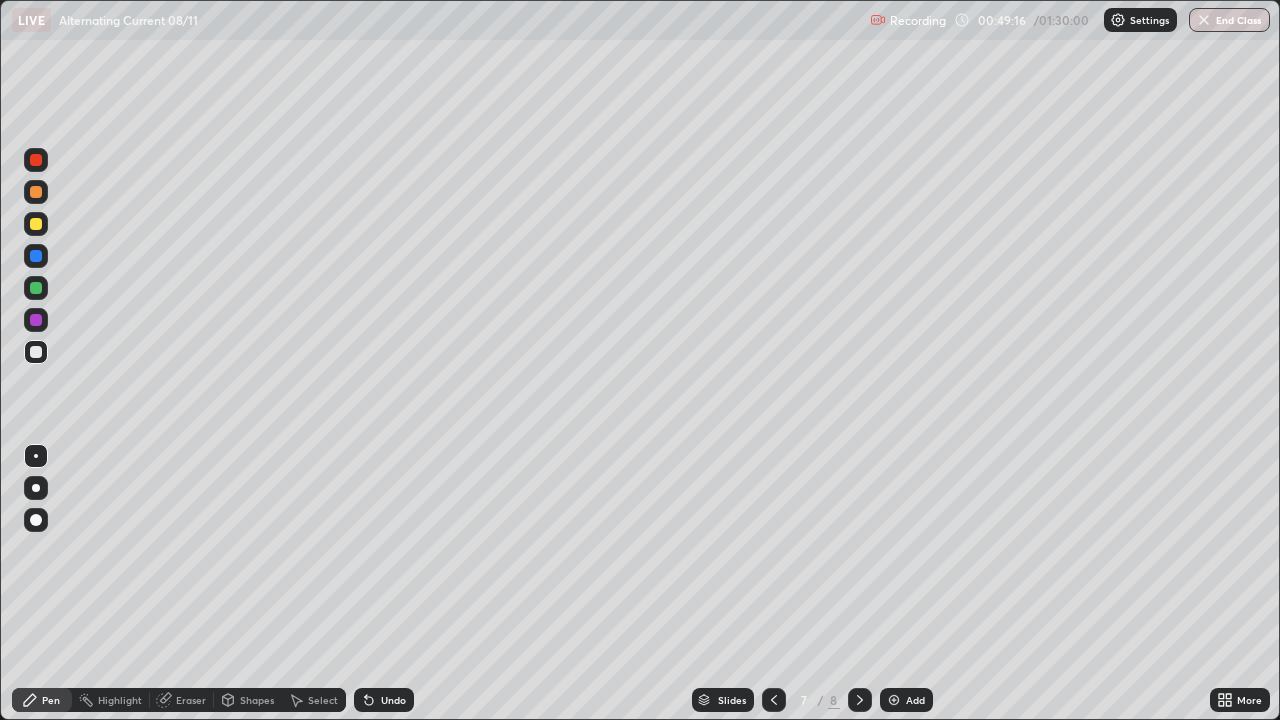 click 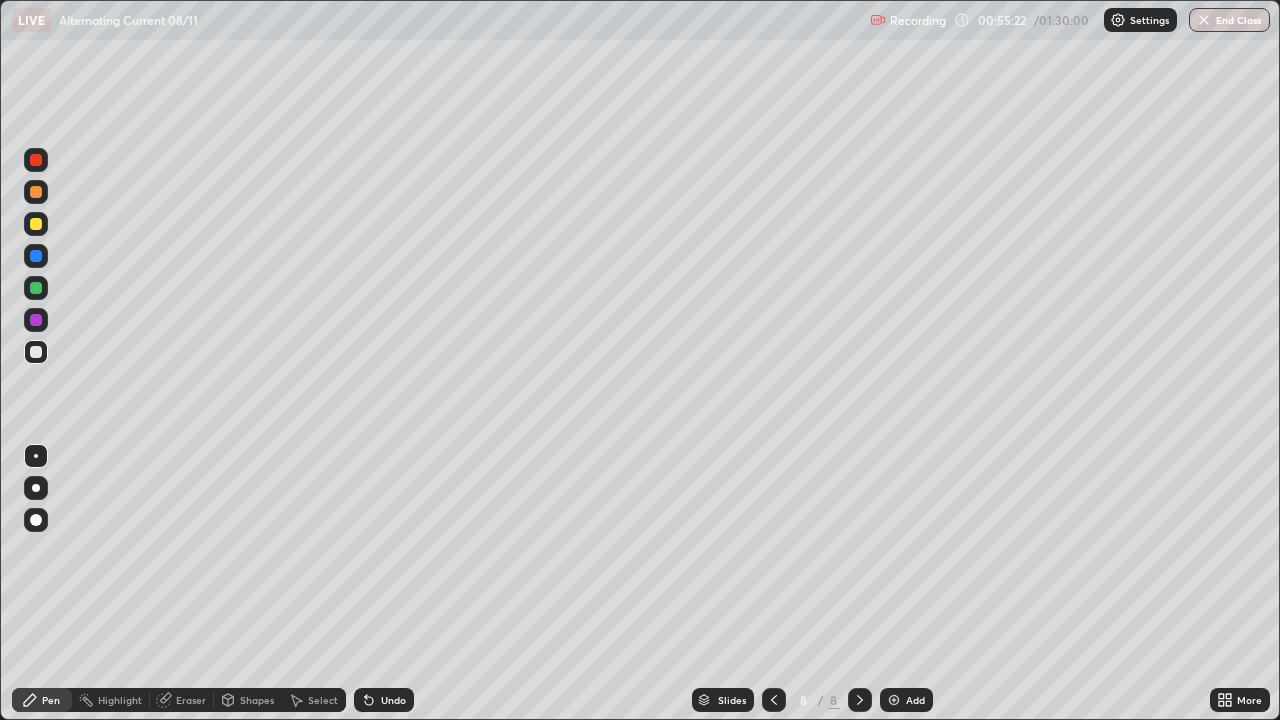 click at bounding box center [36, 288] 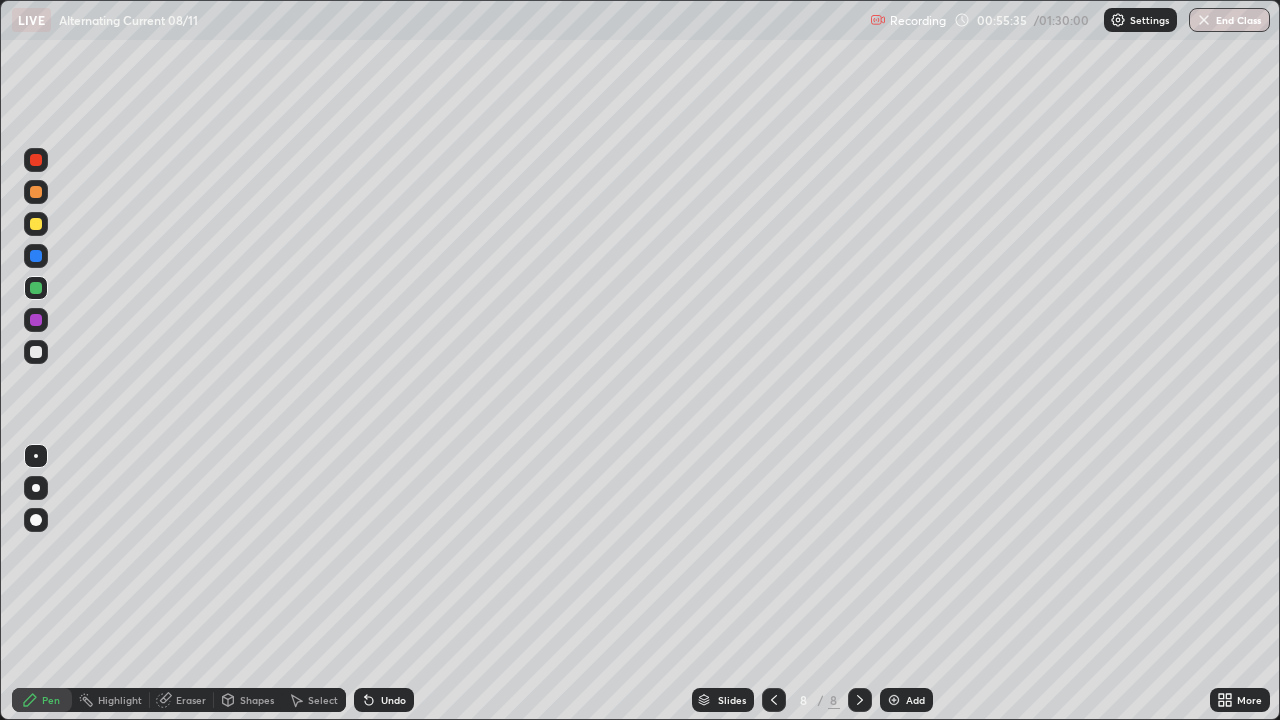 click at bounding box center [36, 352] 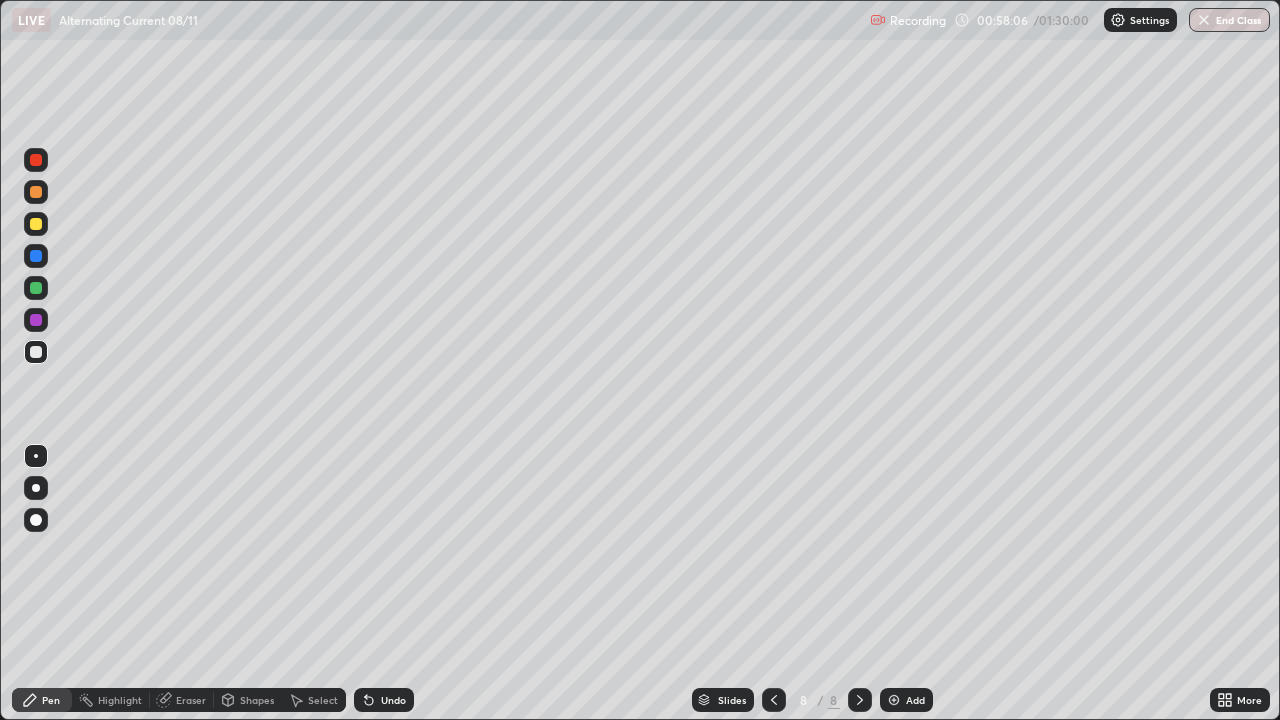 click on "Add" at bounding box center (906, 700) 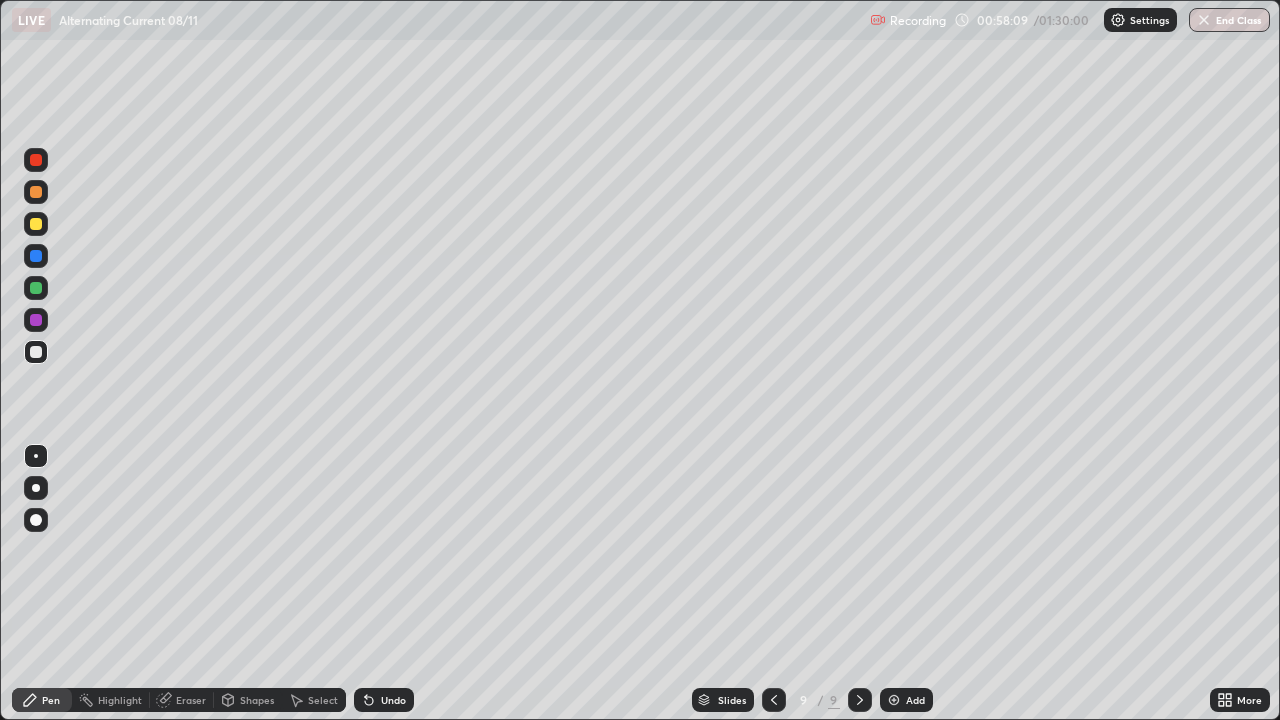 click at bounding box center [36, 224] 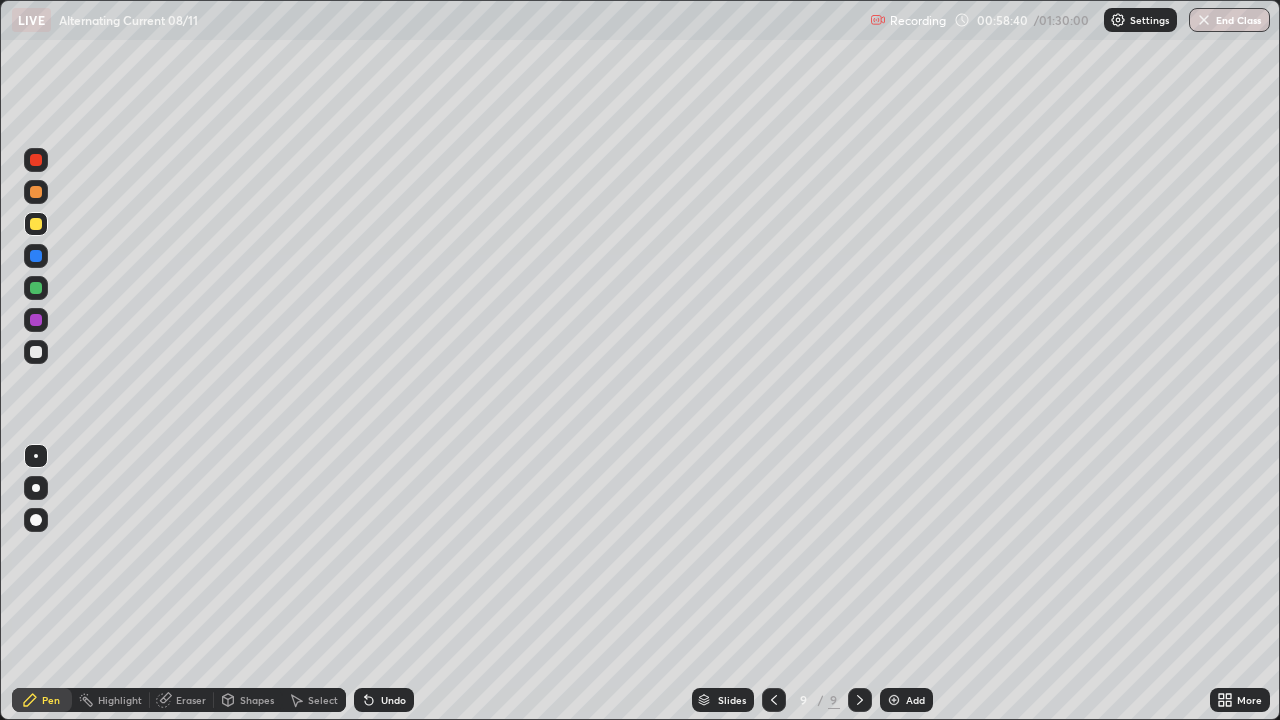 click on "Undo" at bounding box center (393, 700) 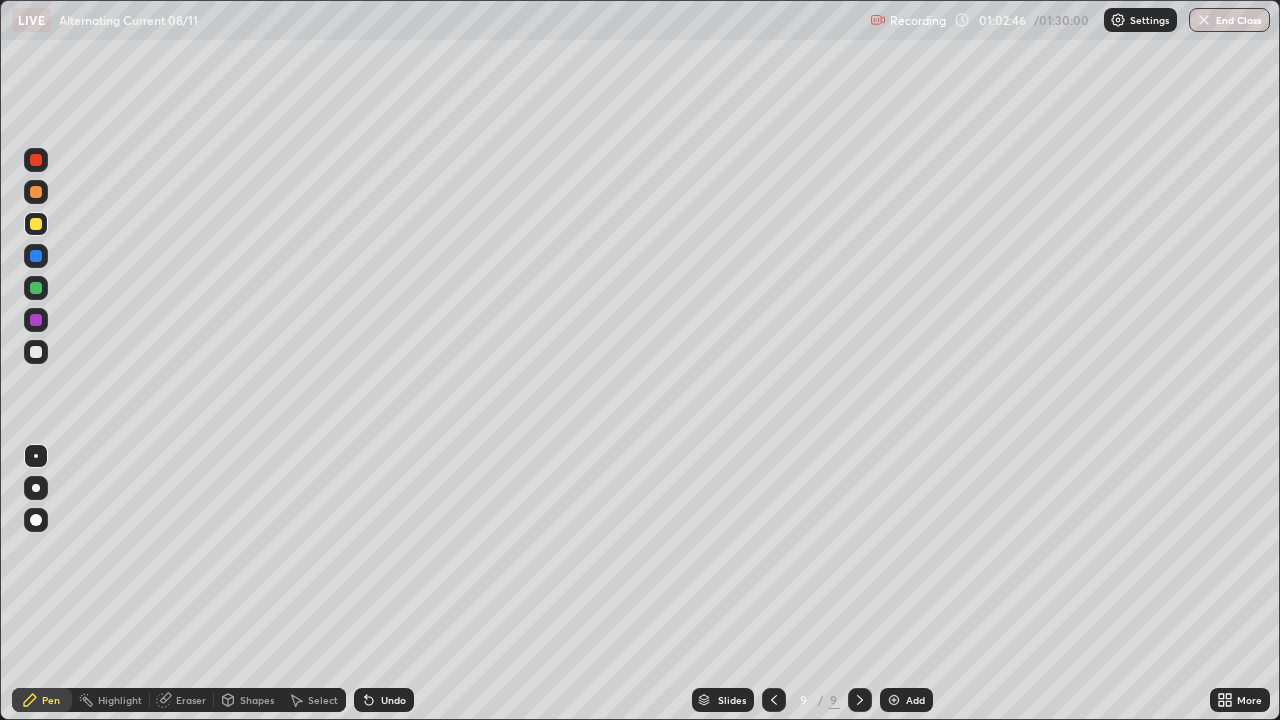 click at bounding box center [36, 352] 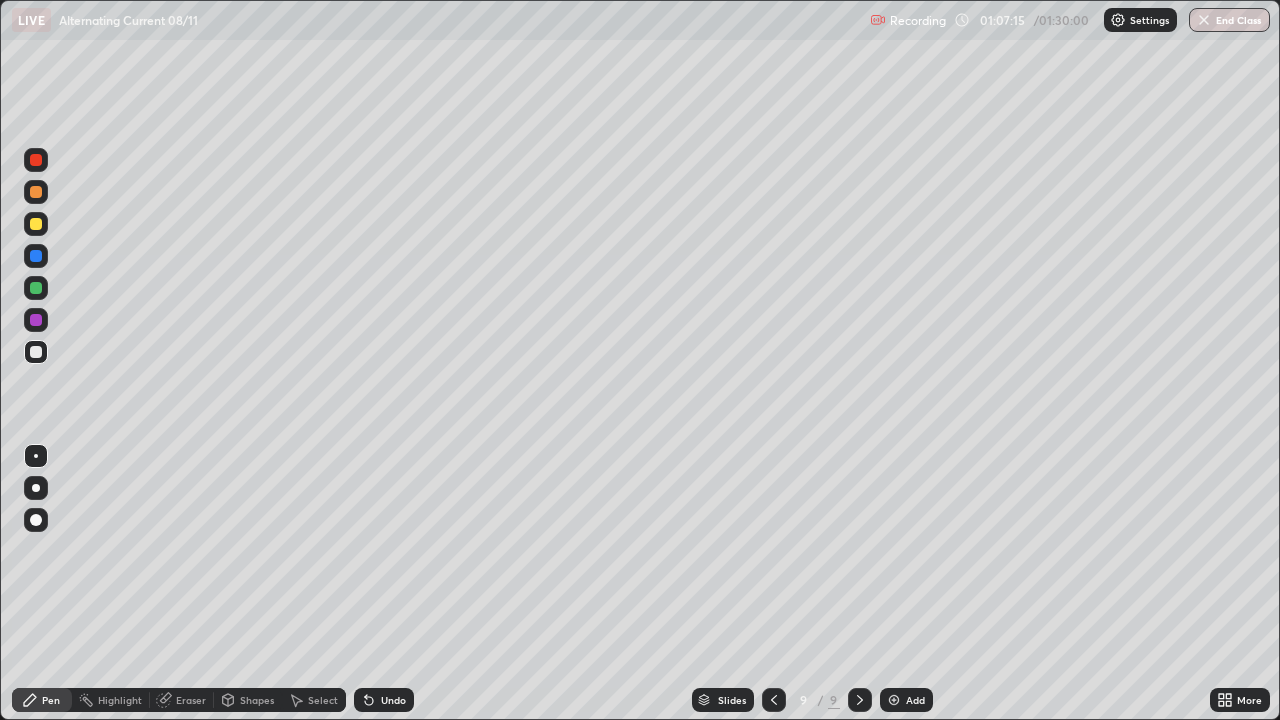 click on "Add" at bounding box center [906, 700] 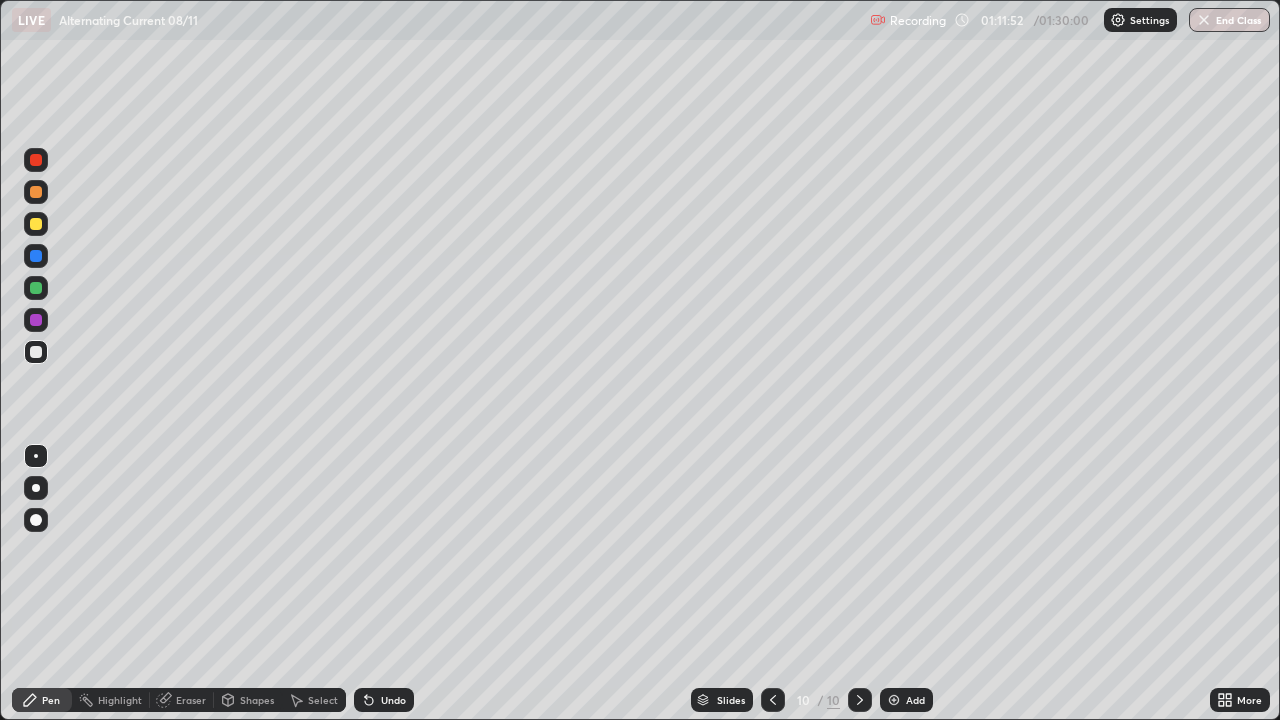 click at bounding box center (36, 288) 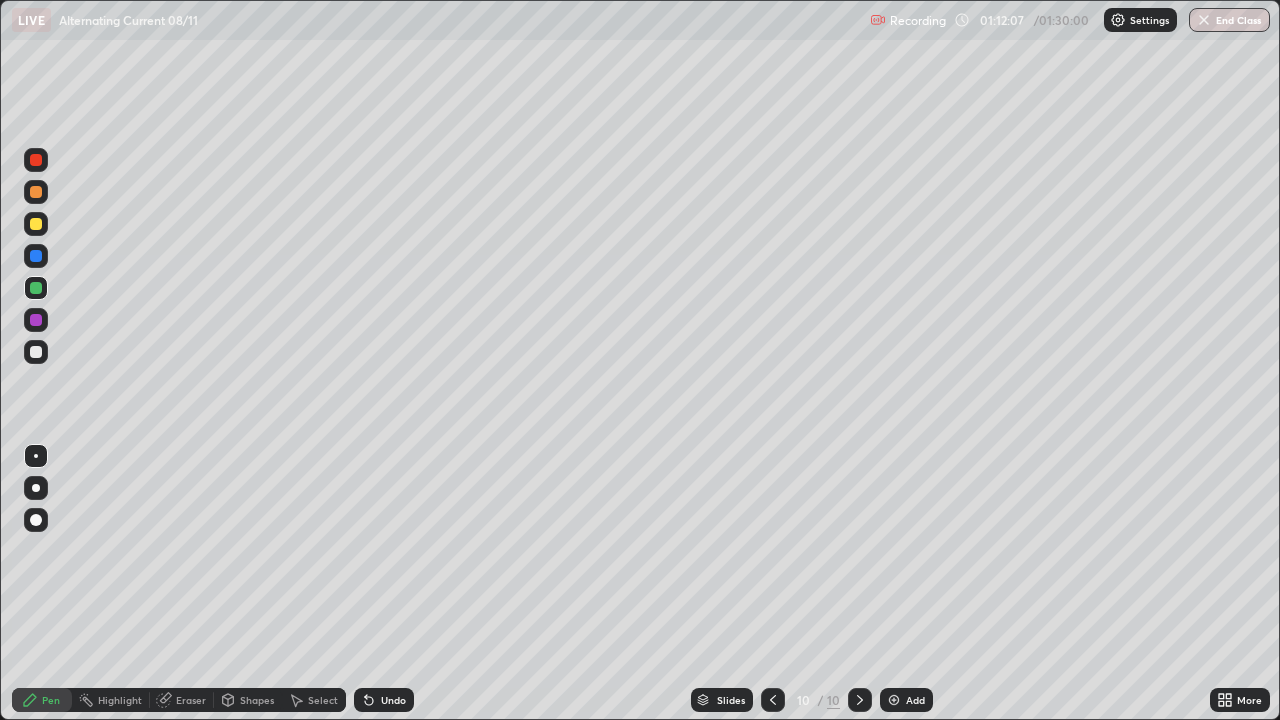 click on "Undo" at bounding box center [393, 700] 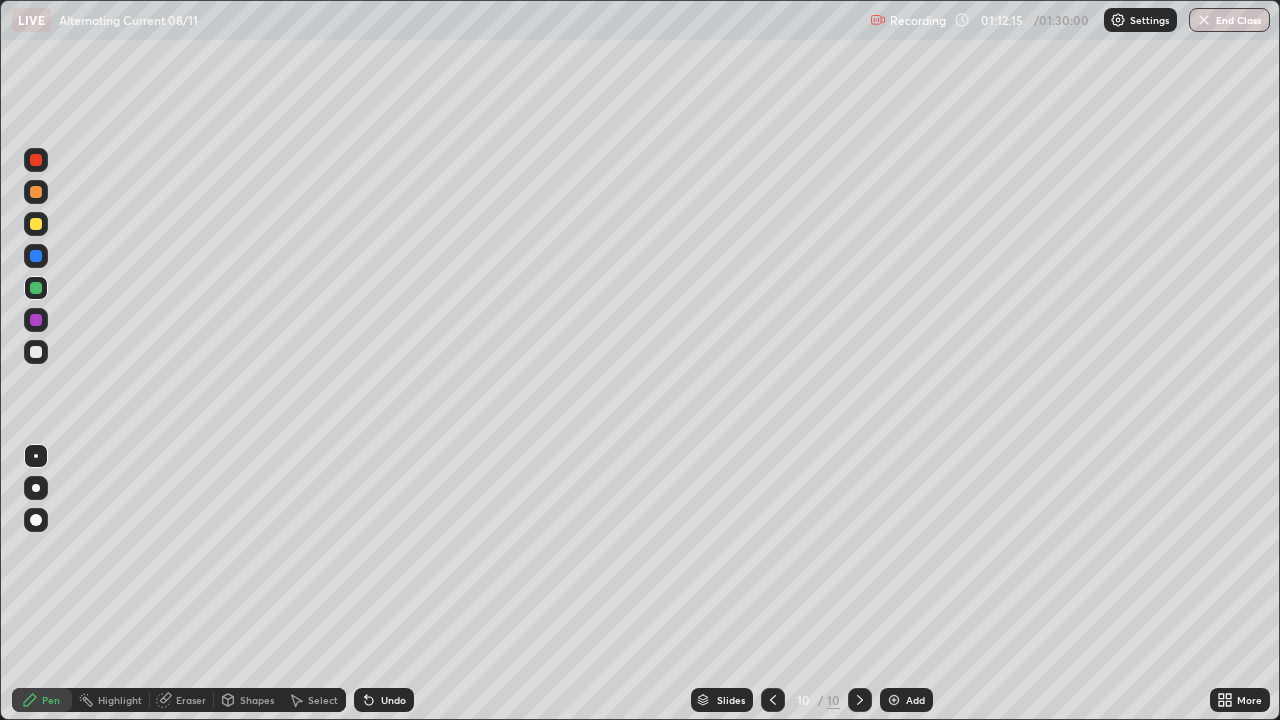 click on "Undo" at bounding box center (393, 700) 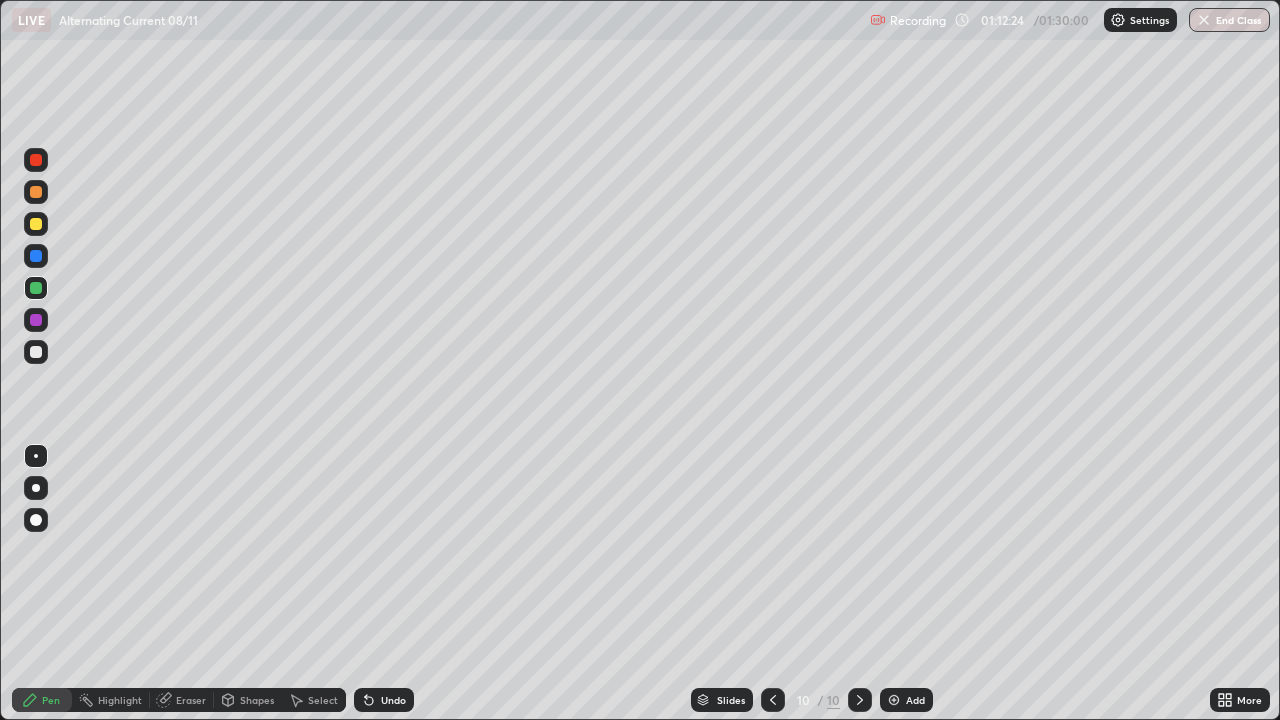 click on "Undo" at bounding box center (384, 700) 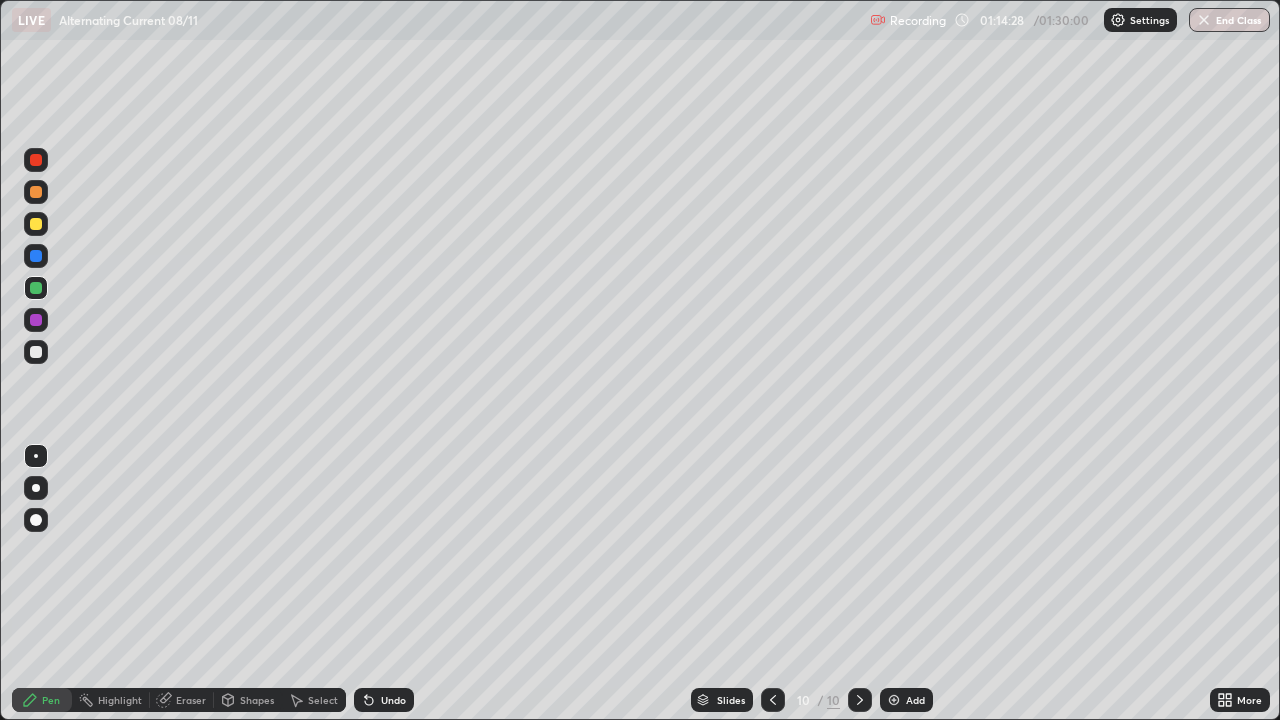 click on "Add" at bounding box center [915, 700] 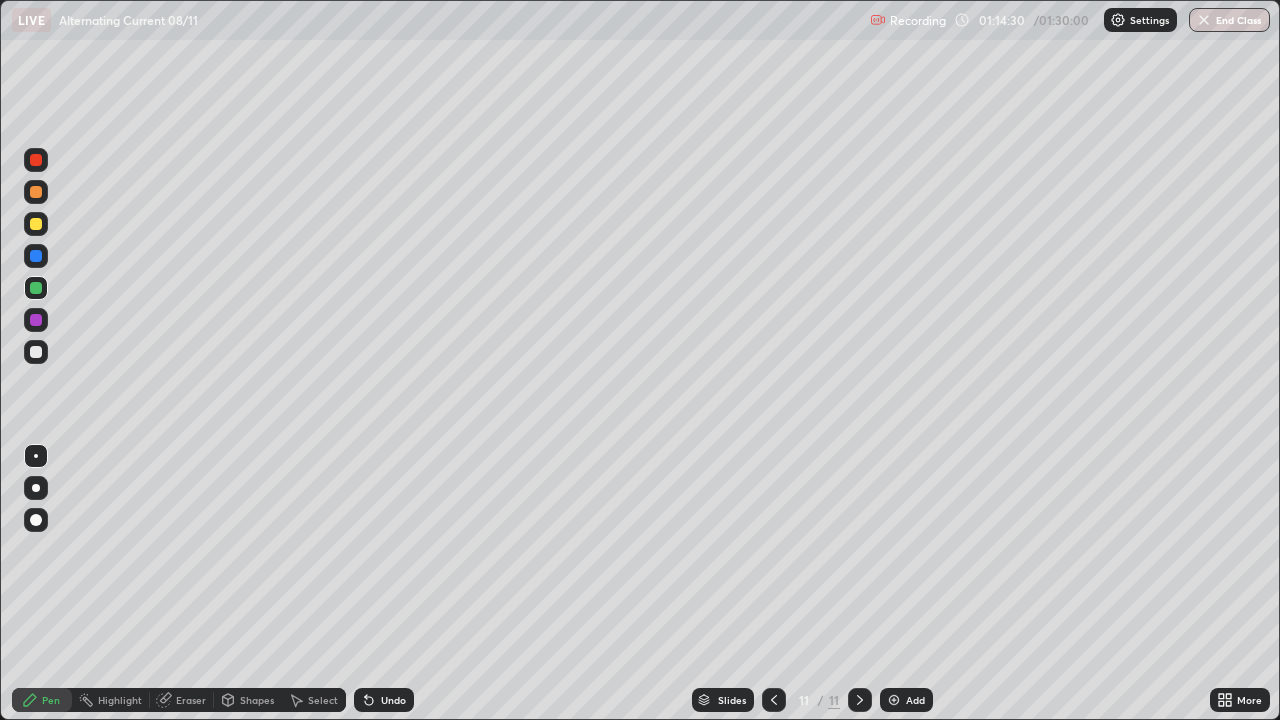 click at bounding box center [36, 352] 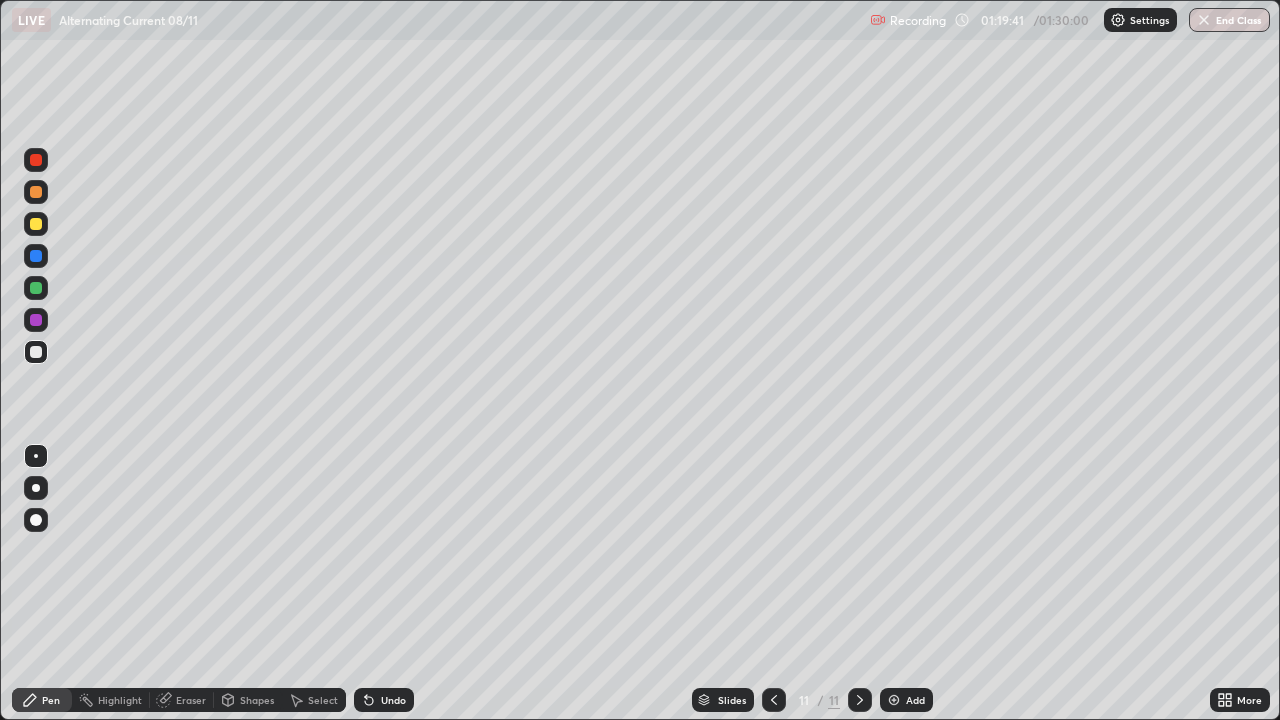 click at bounding box center [36, 224] 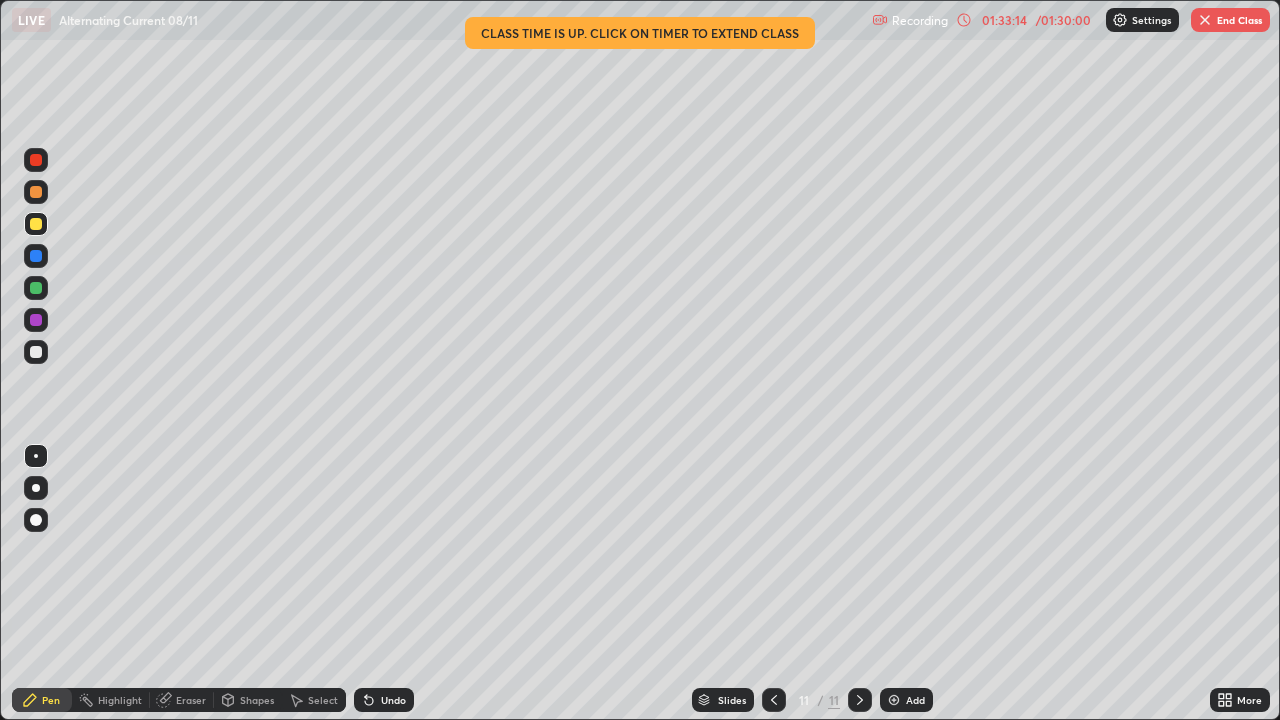 click at bounding box center (1205, 20) 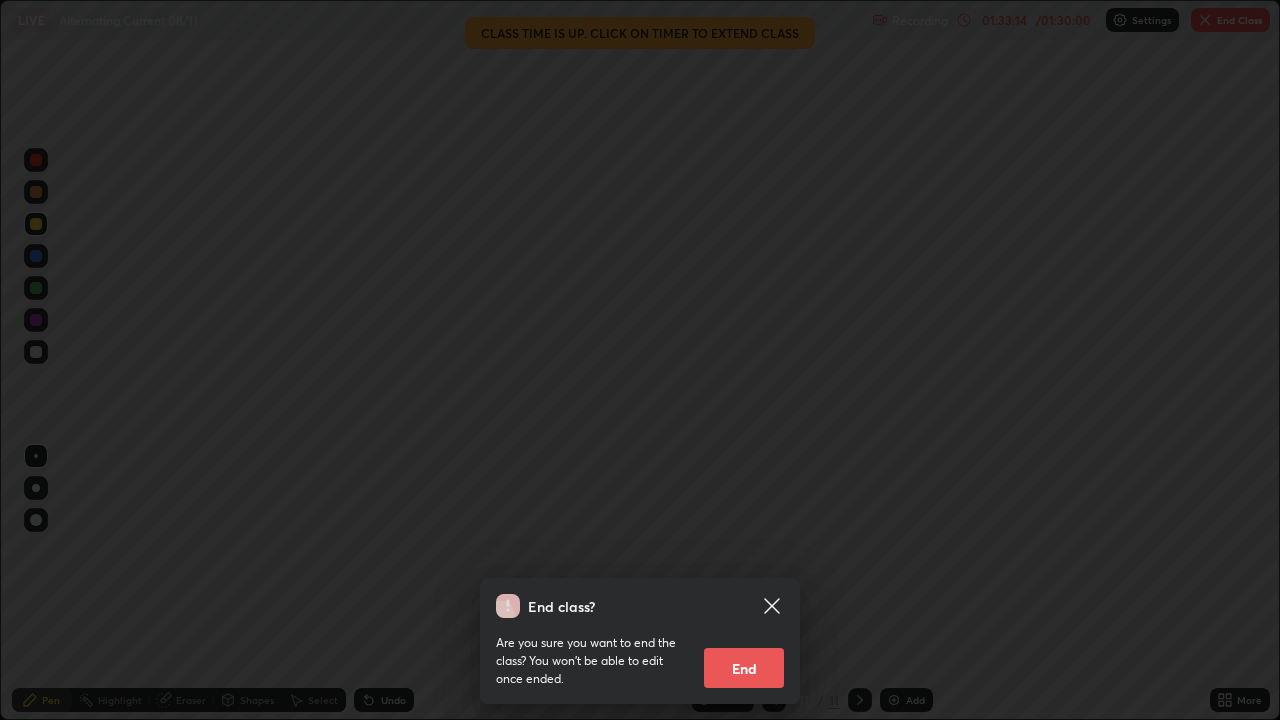 click on "End" at bounding box center (744, 668) 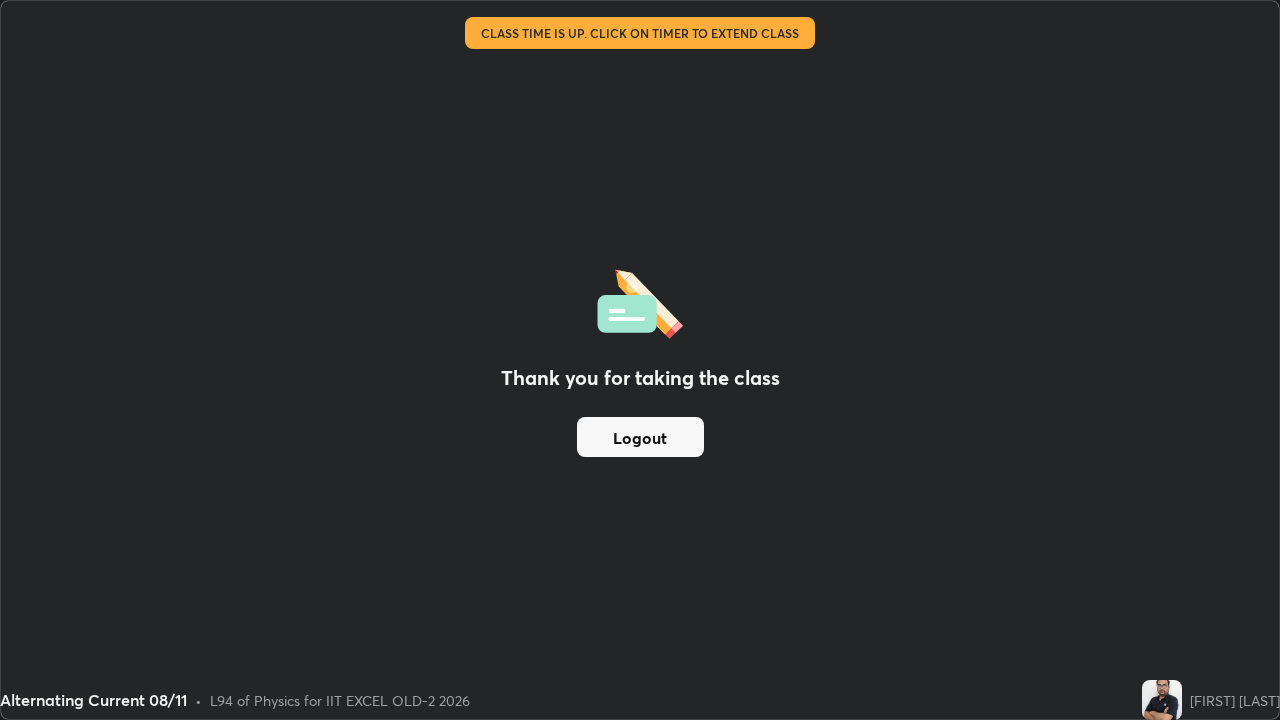 click on "Logout" at bounding box center (640, 437) 